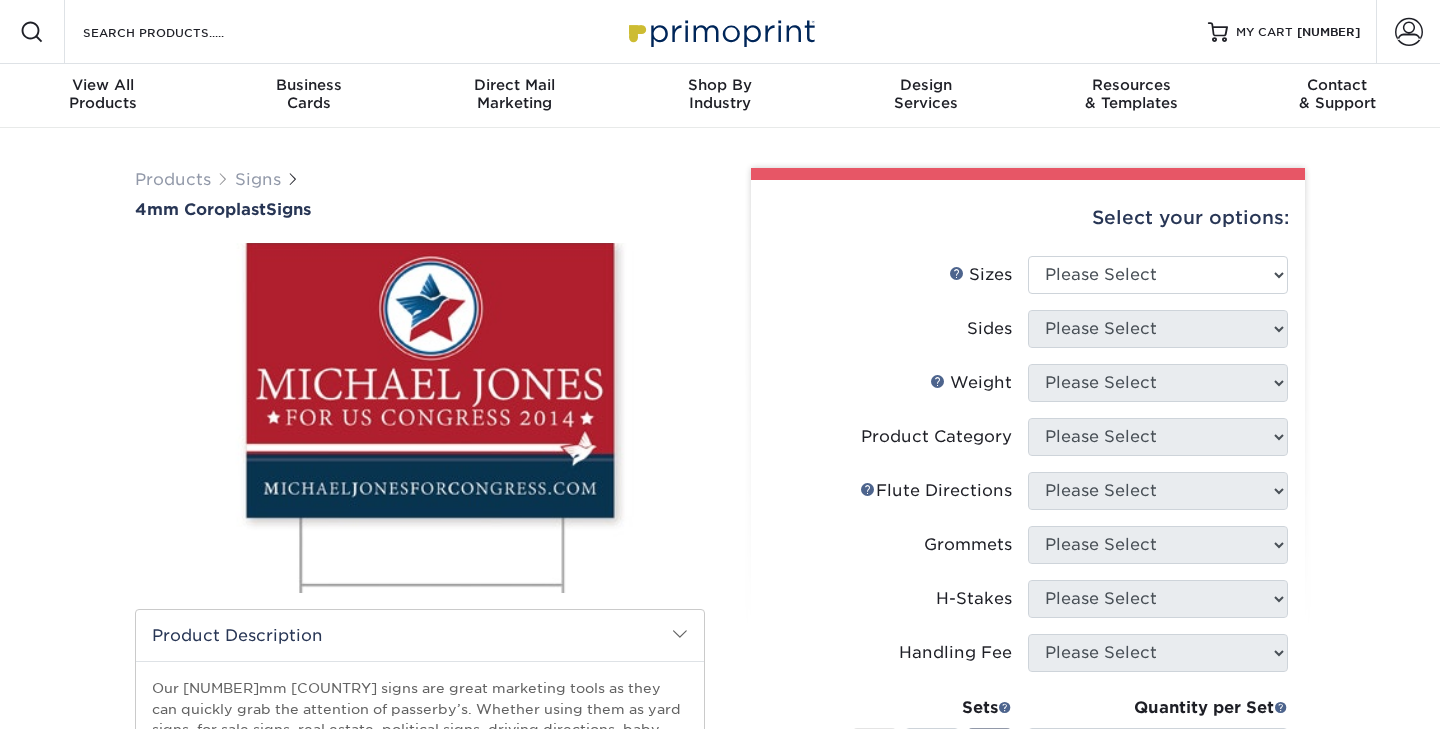 scroll, scrollTop: 0, scrollLeft: 0, axis: both 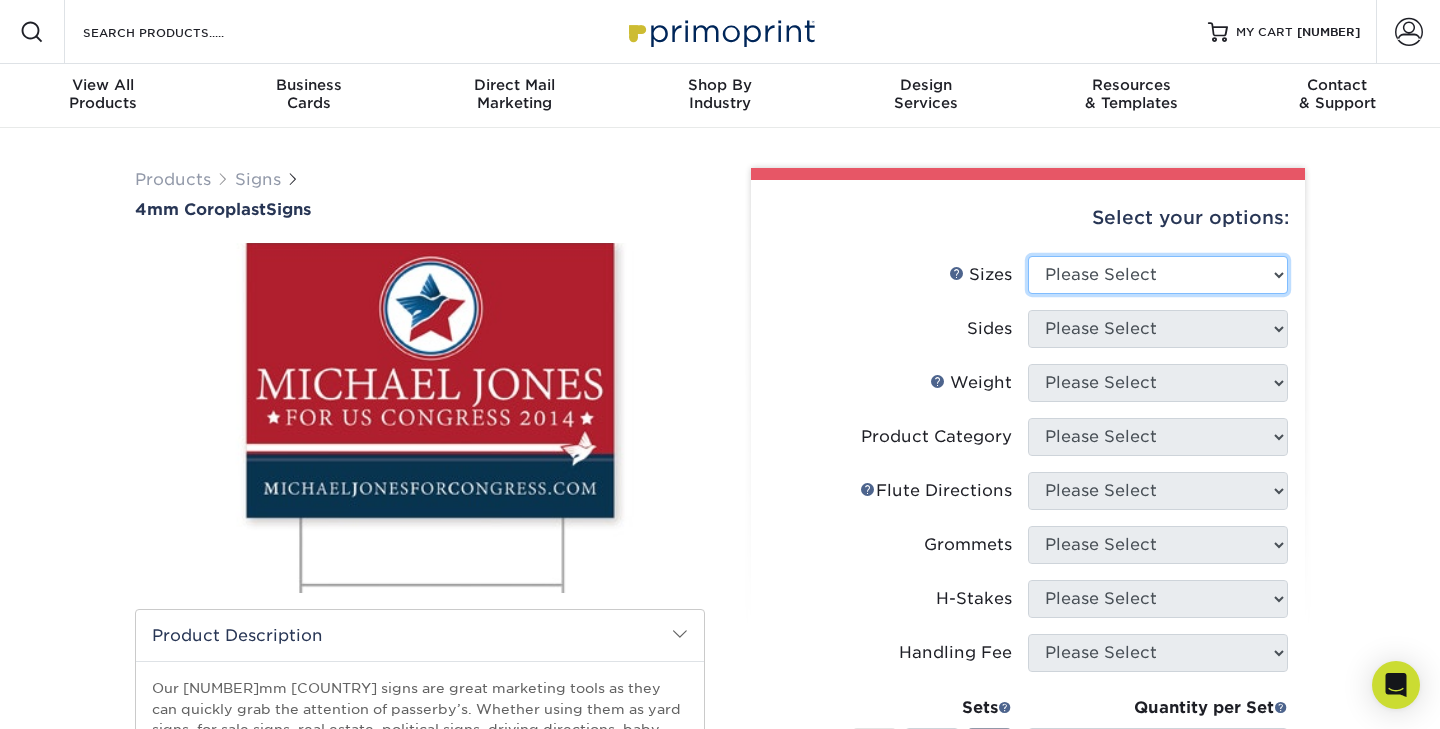 click on "Please Select [SIZE] [SIZE] [SIZE] [SIZE]" at bounding box center (1158, 275) 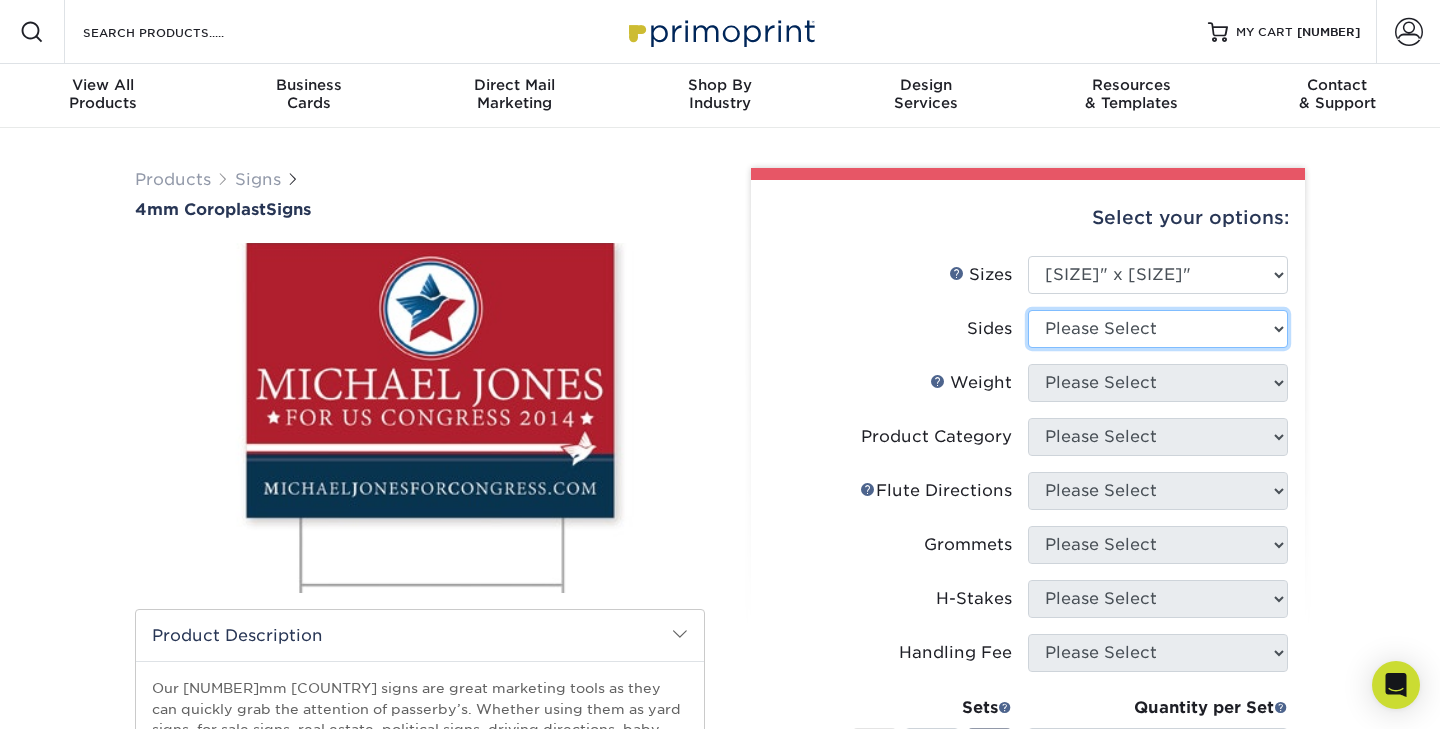 click on "Please Select Print Both Sides Print Front Only" at bounding box center (1158, 329) 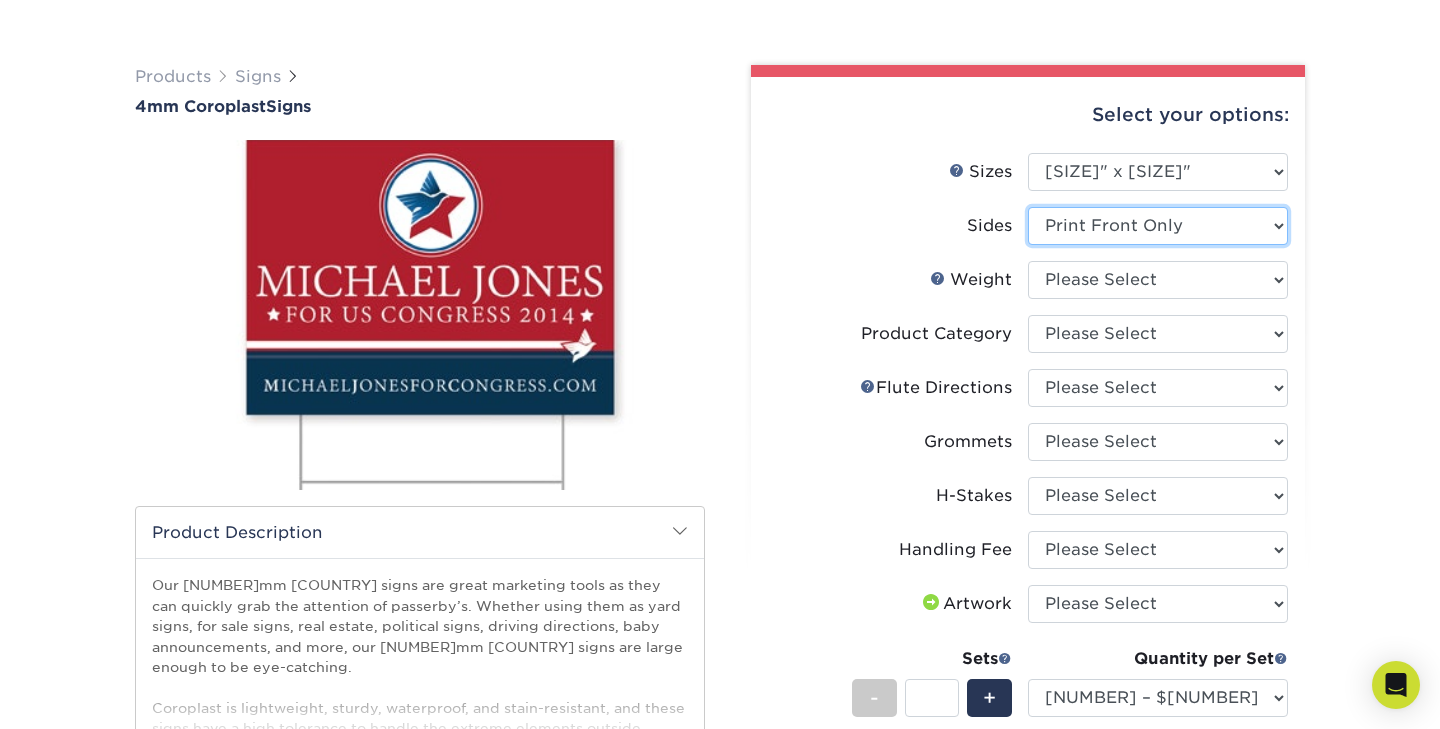 scroll, scrollTop: 105, scrollLeft: 0, axis: vertical 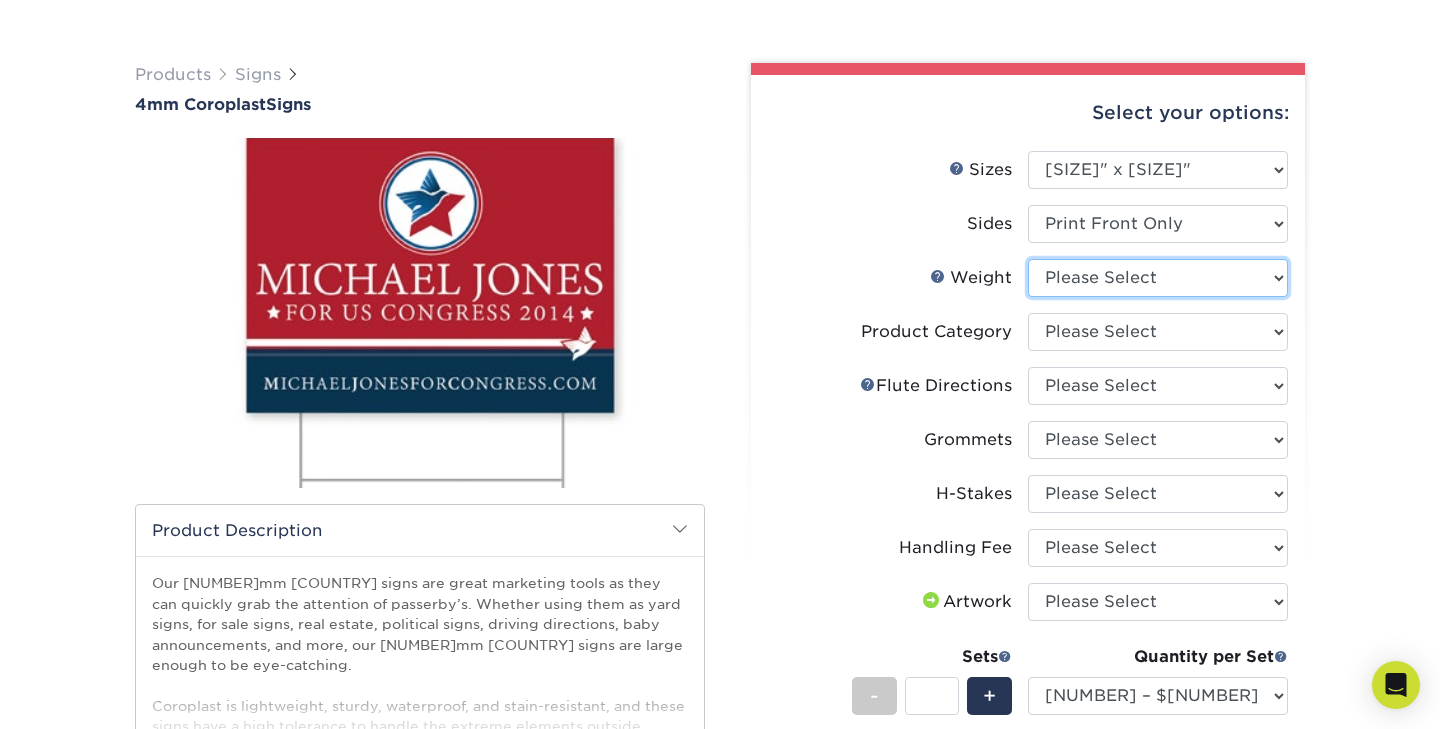 click on "Please Select 4CORO" at bounding box center (1158, 278) 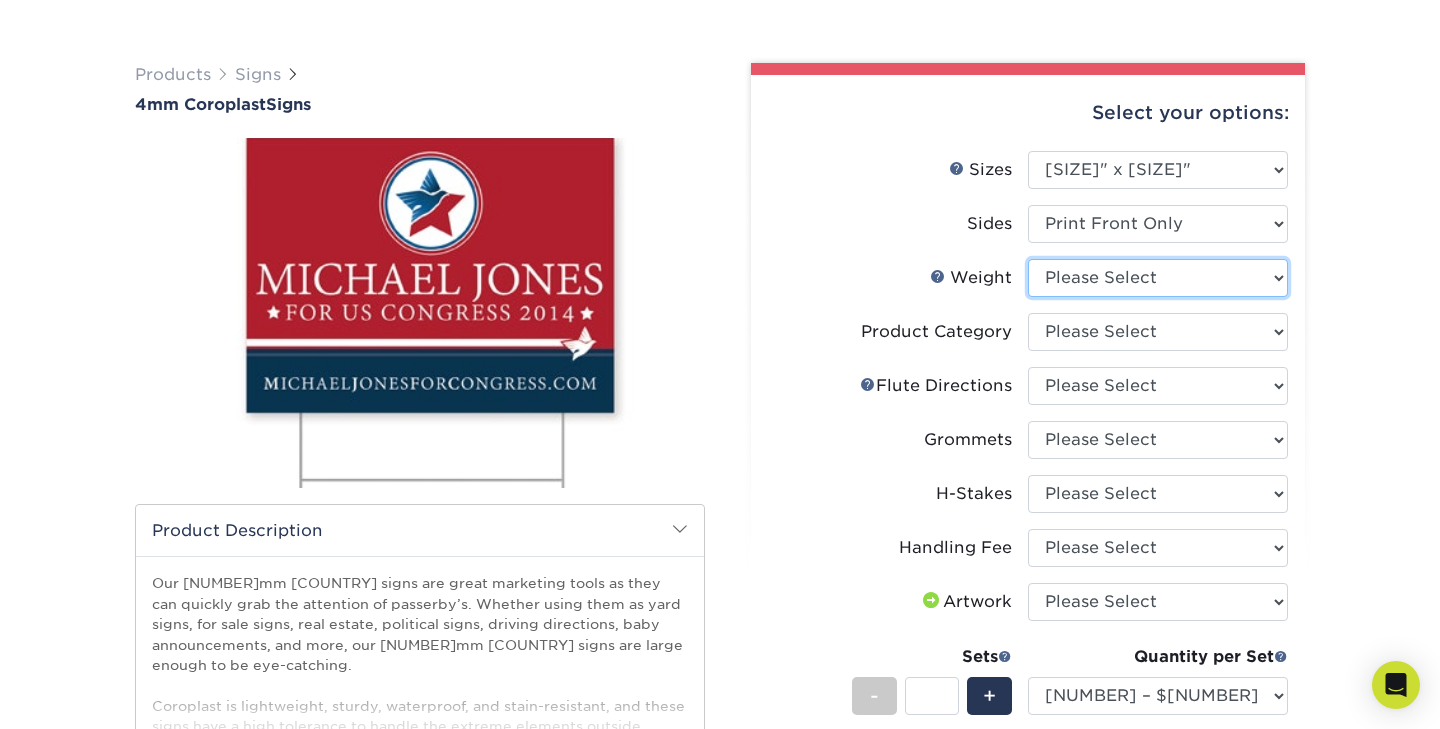 select on "4CORO" 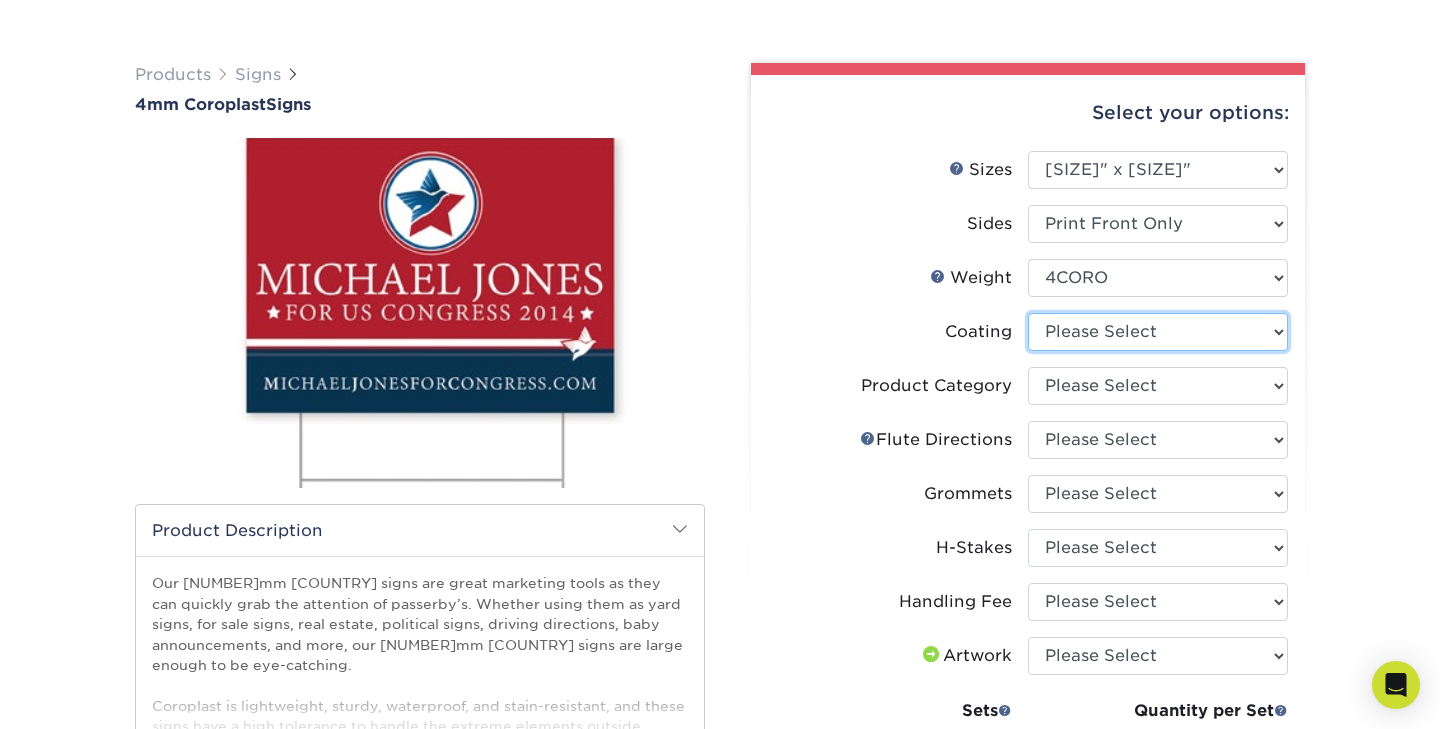 click at bounding box center (1158, 332) 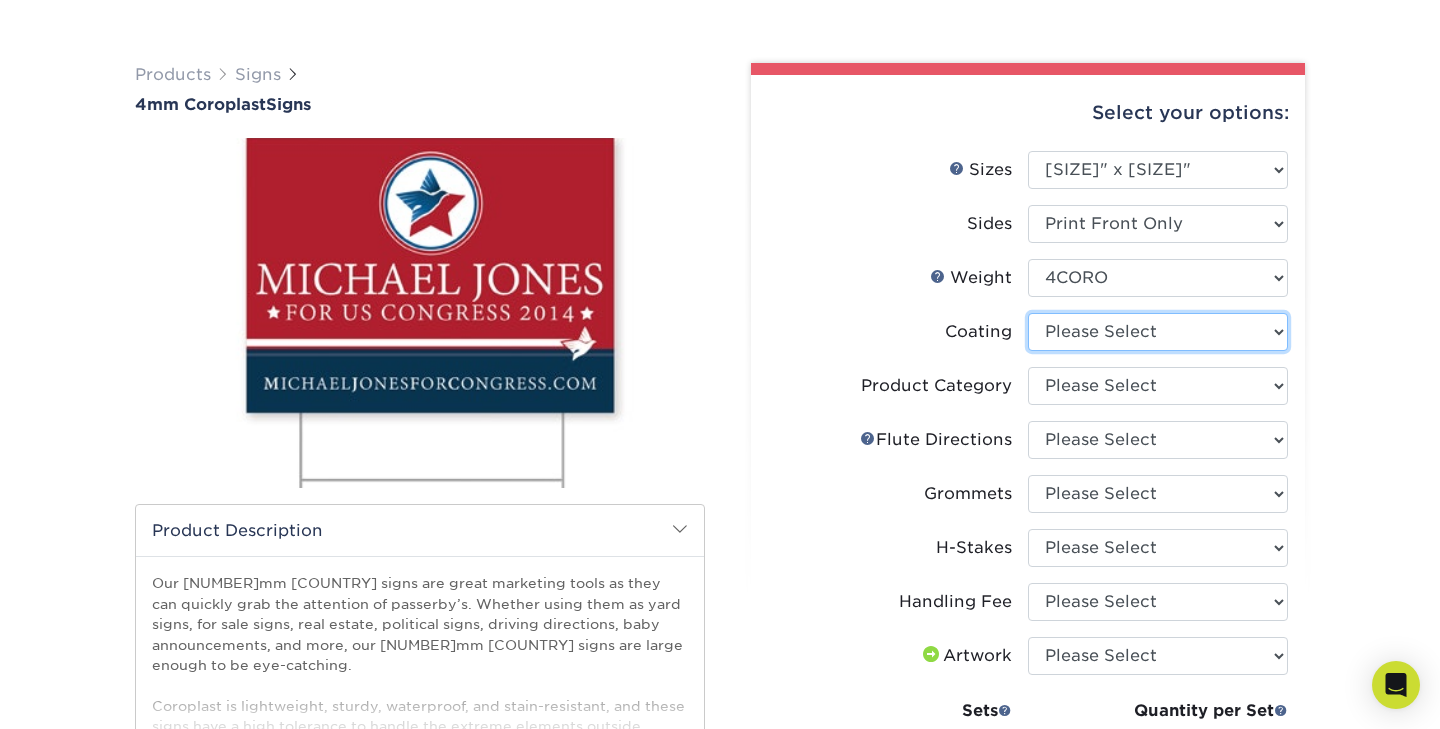 select on "3e7618de-abca-4bda-9f97-8b9129e913d8" 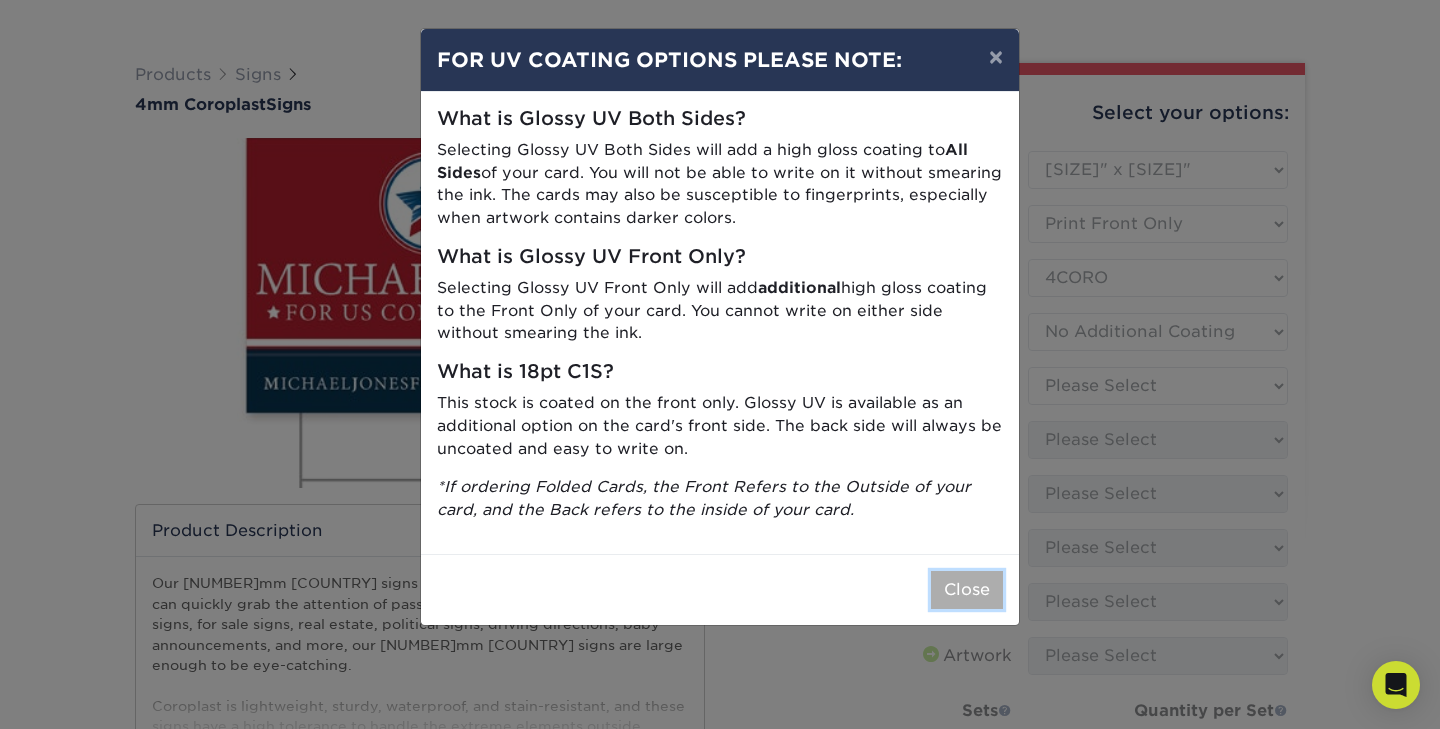 click on "Close" at bounding box center [967, 590] 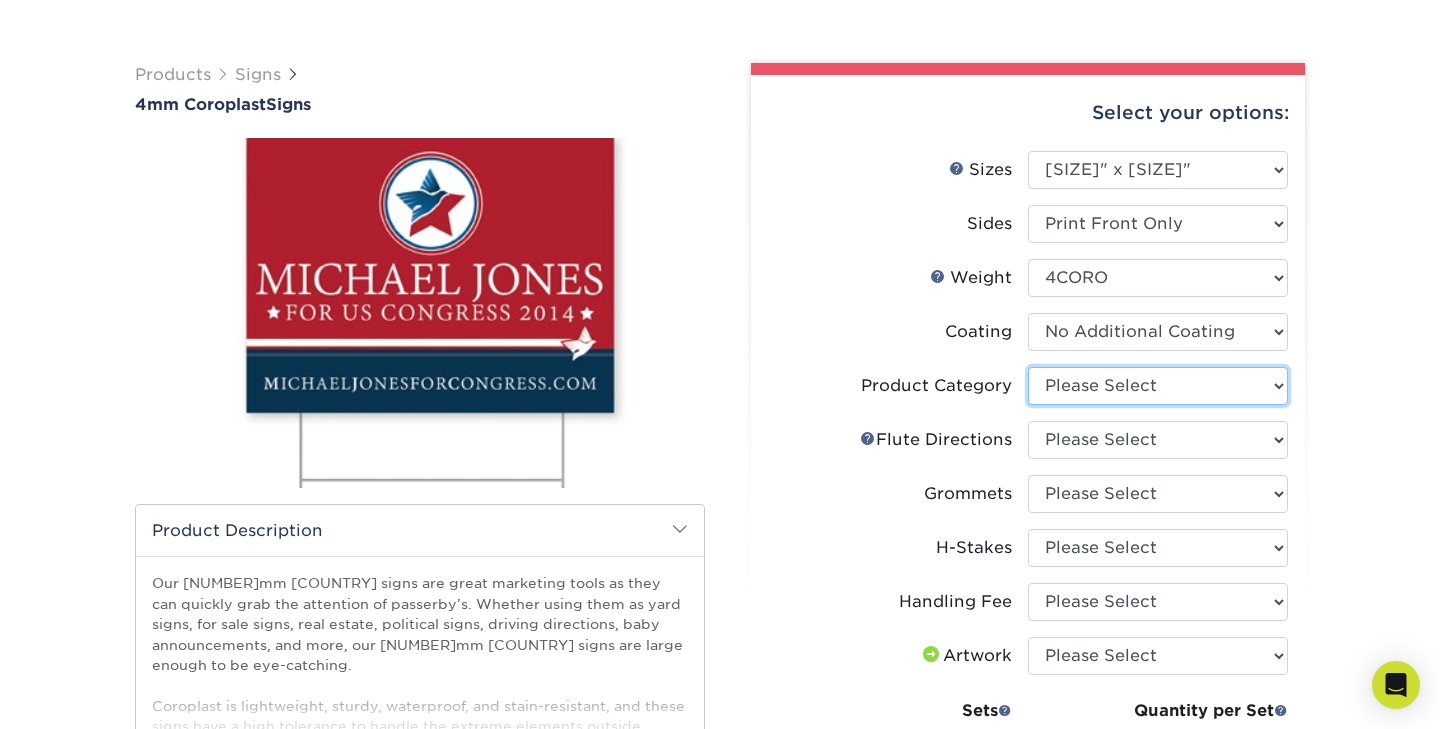 click on "Please Select Coroplast Signs" at bounding box center (1158, 386) 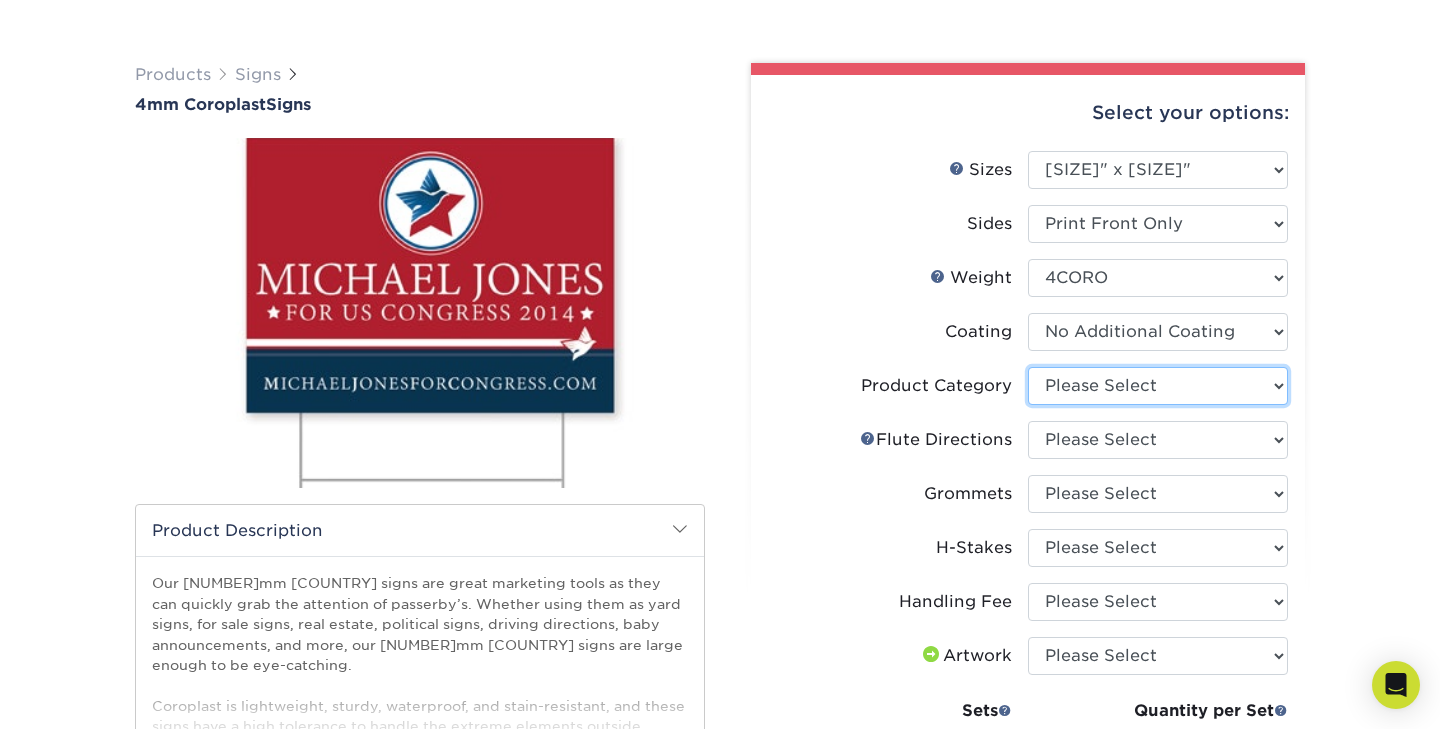 select on "b3582ed5-6912-492c-8440-2cc51afdb8e1" 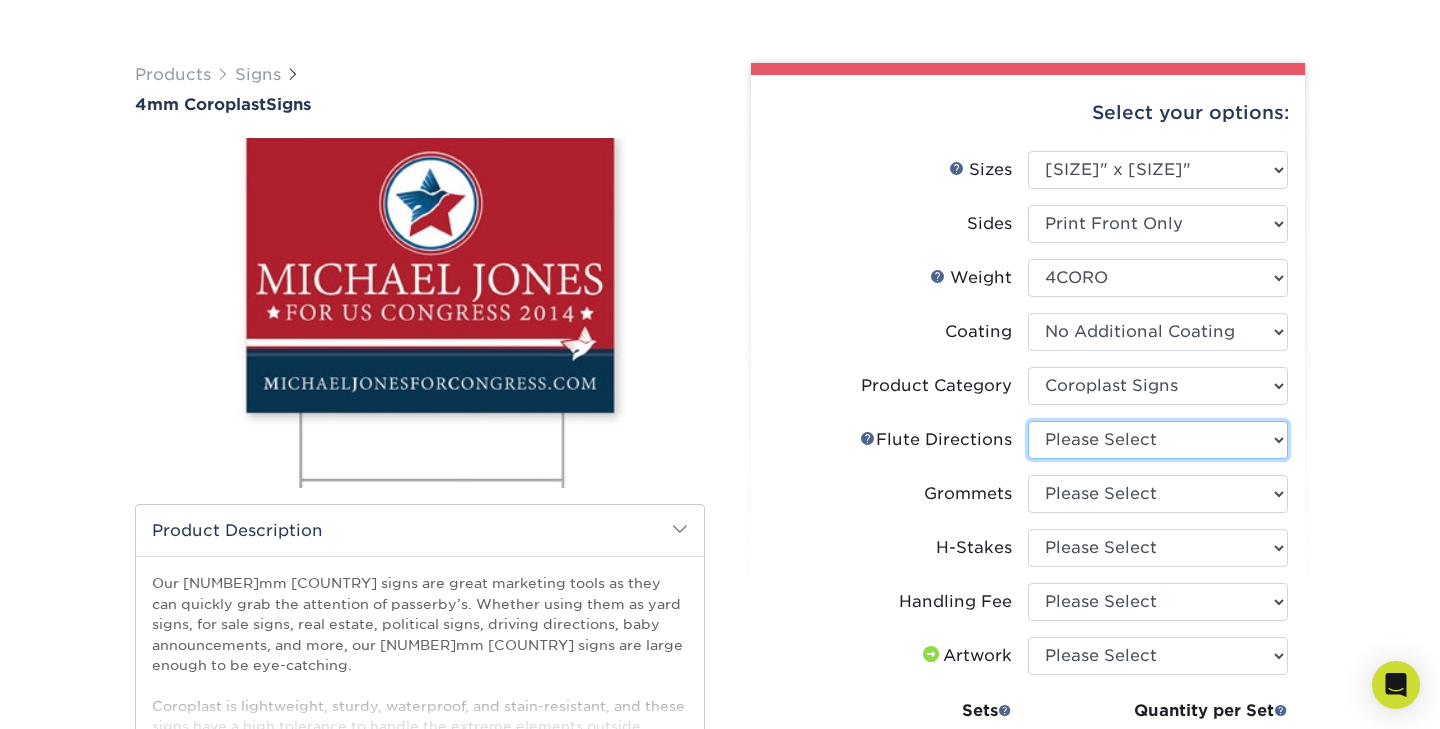 click on "Please Select Flute Direction (Horizontal) Flute Direction (Vertical)" at bounding box center [1158, 440] 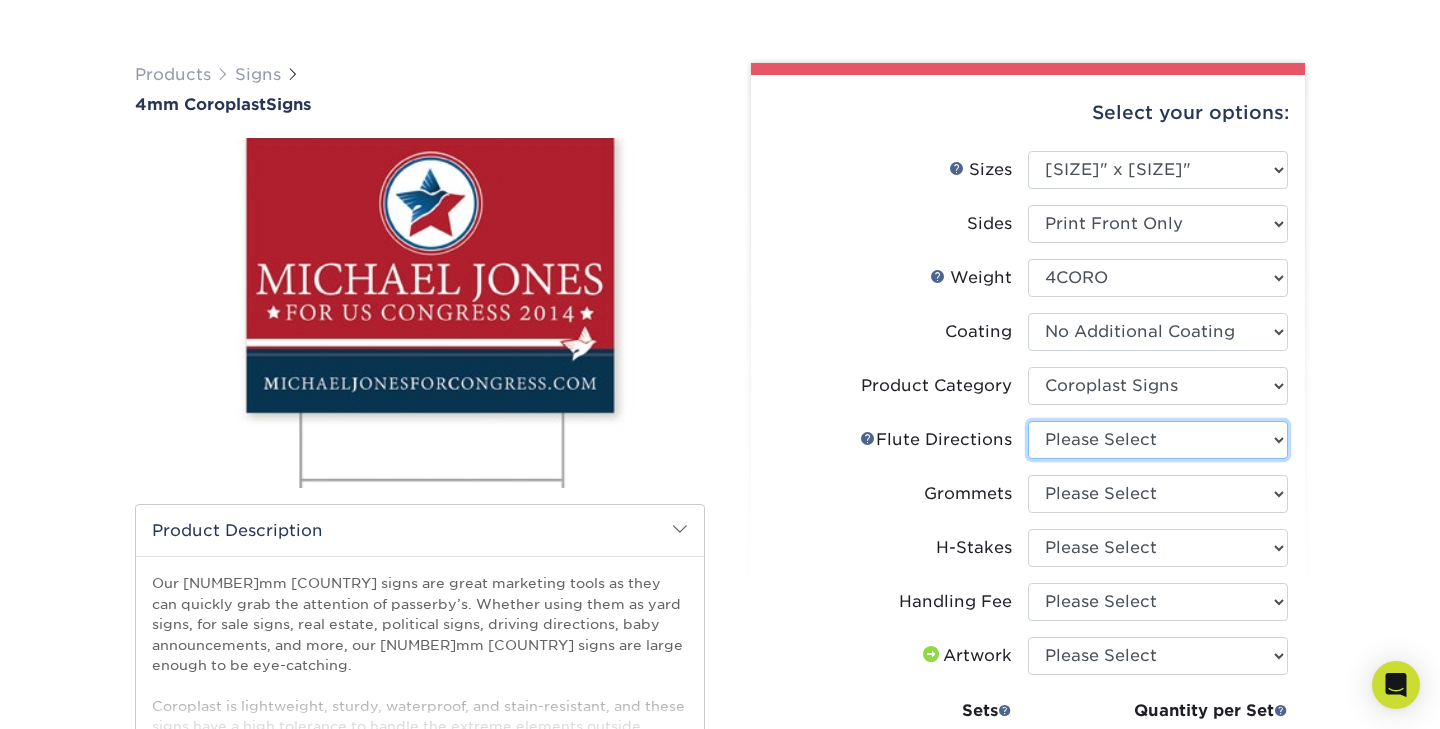 select on "64642d5c-3ca5-48ab-b753-ddfa02991dab" 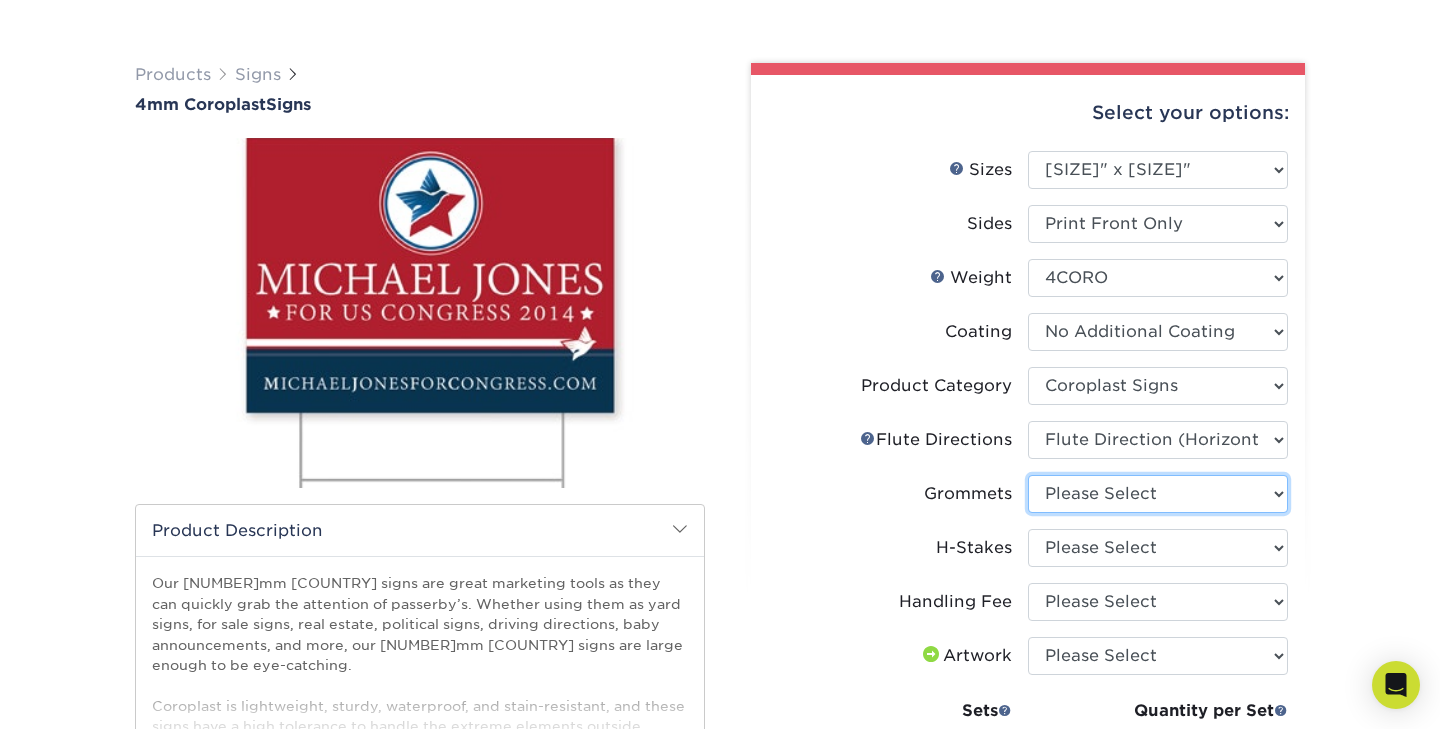 click on "Please Select No Grommets Yes, Grommet All 4 Corners Yes, Grommet All 4 Corners Yes, Grommets Top Corners Only" at bounding box center (1158, 494) 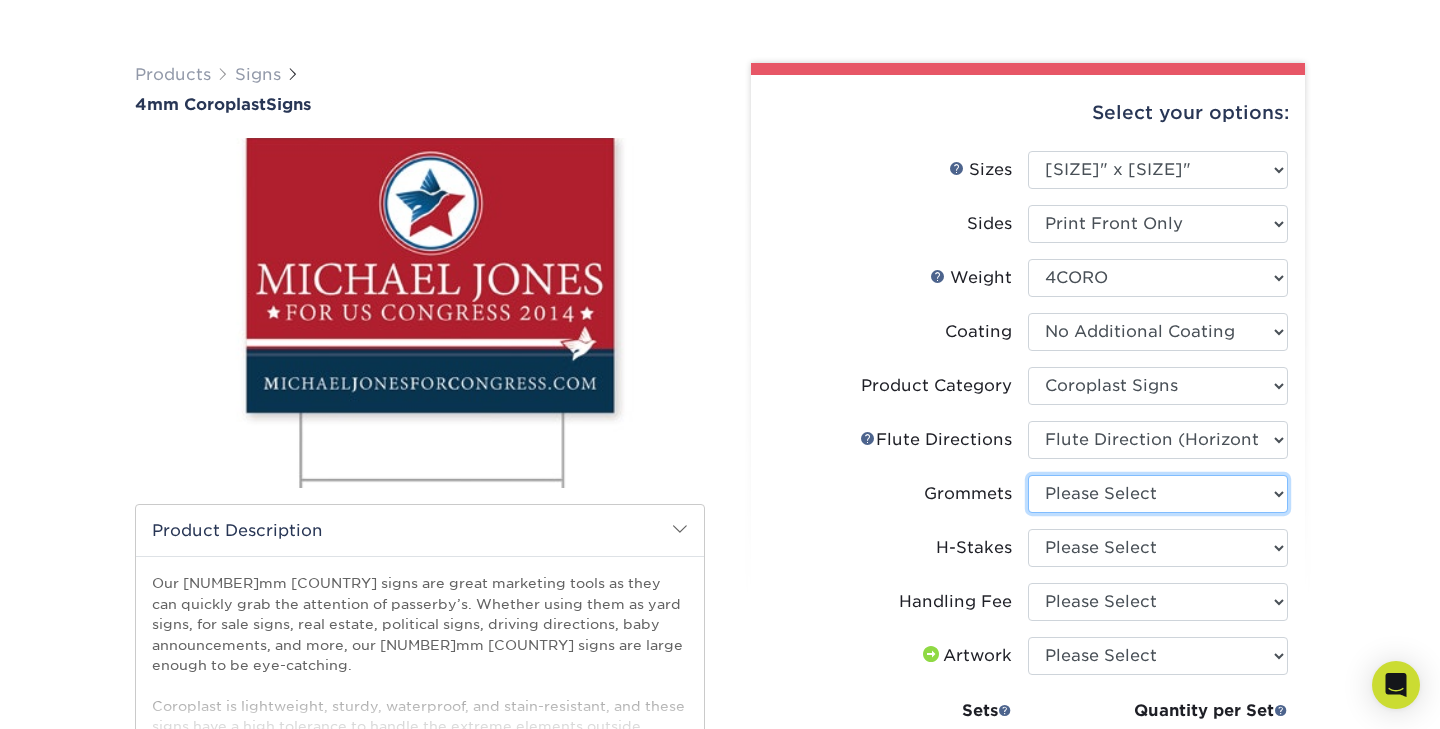 select on "900329df-db80-4206-b821-ff9d3f363977" 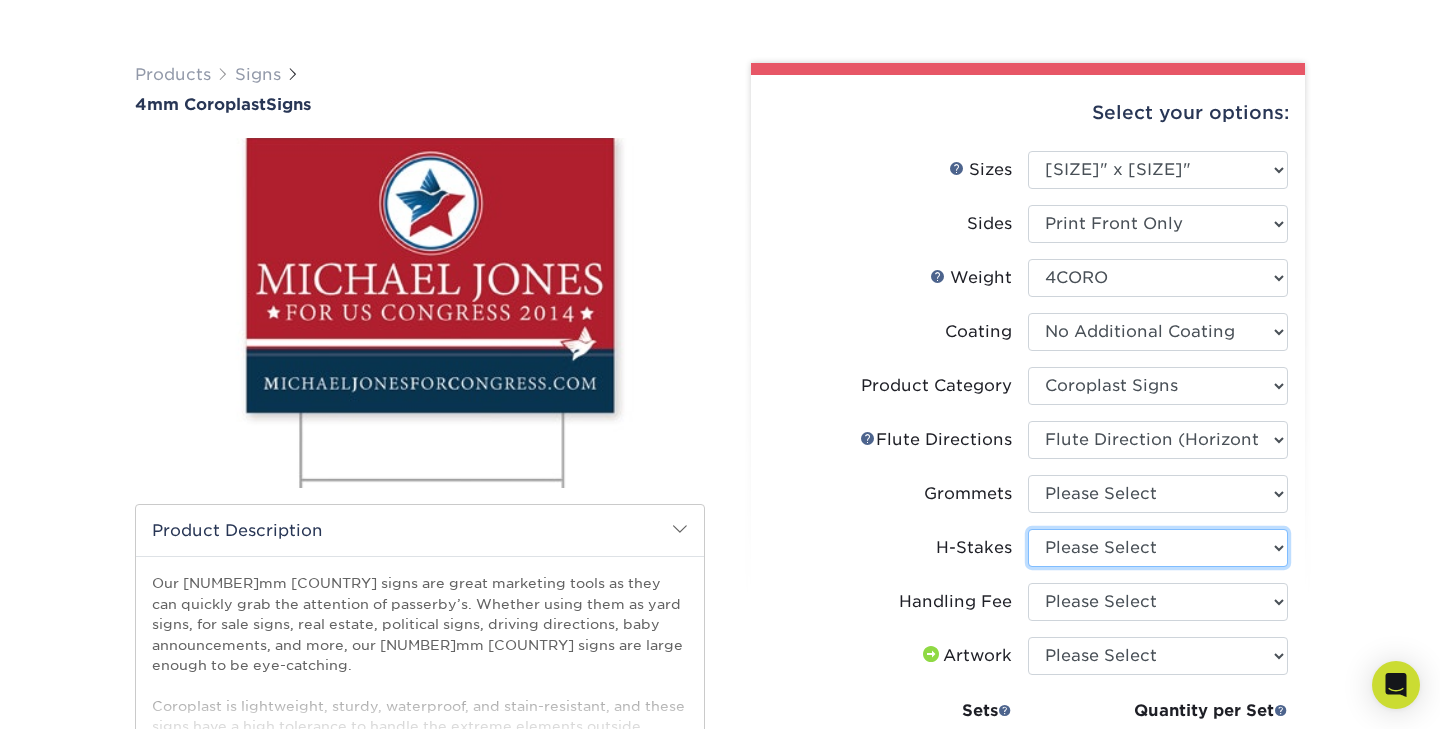 click on "Please Select No H-Stakes Yes" at bounding box center [1158, 548] 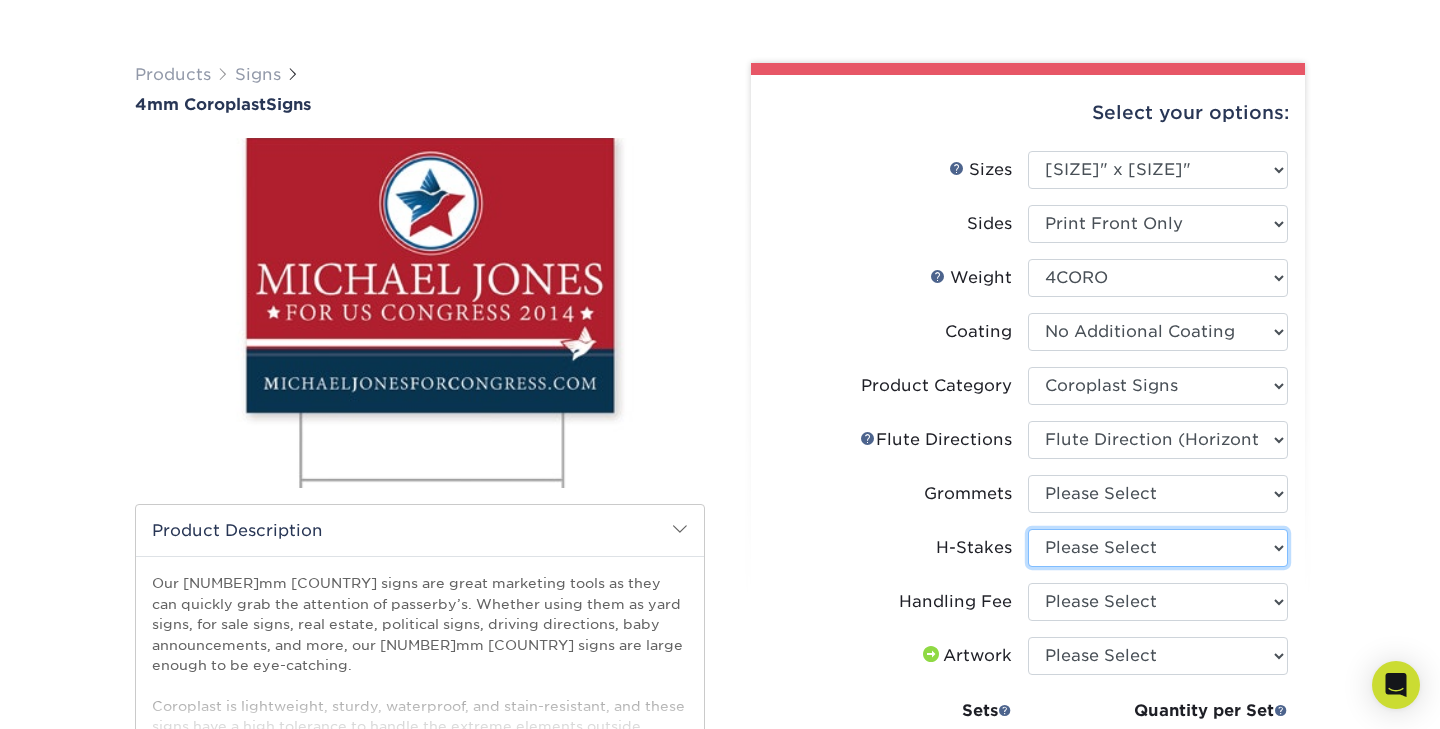 select on "aec992a9-897e-40ed-b45c-8ce74849ba63" 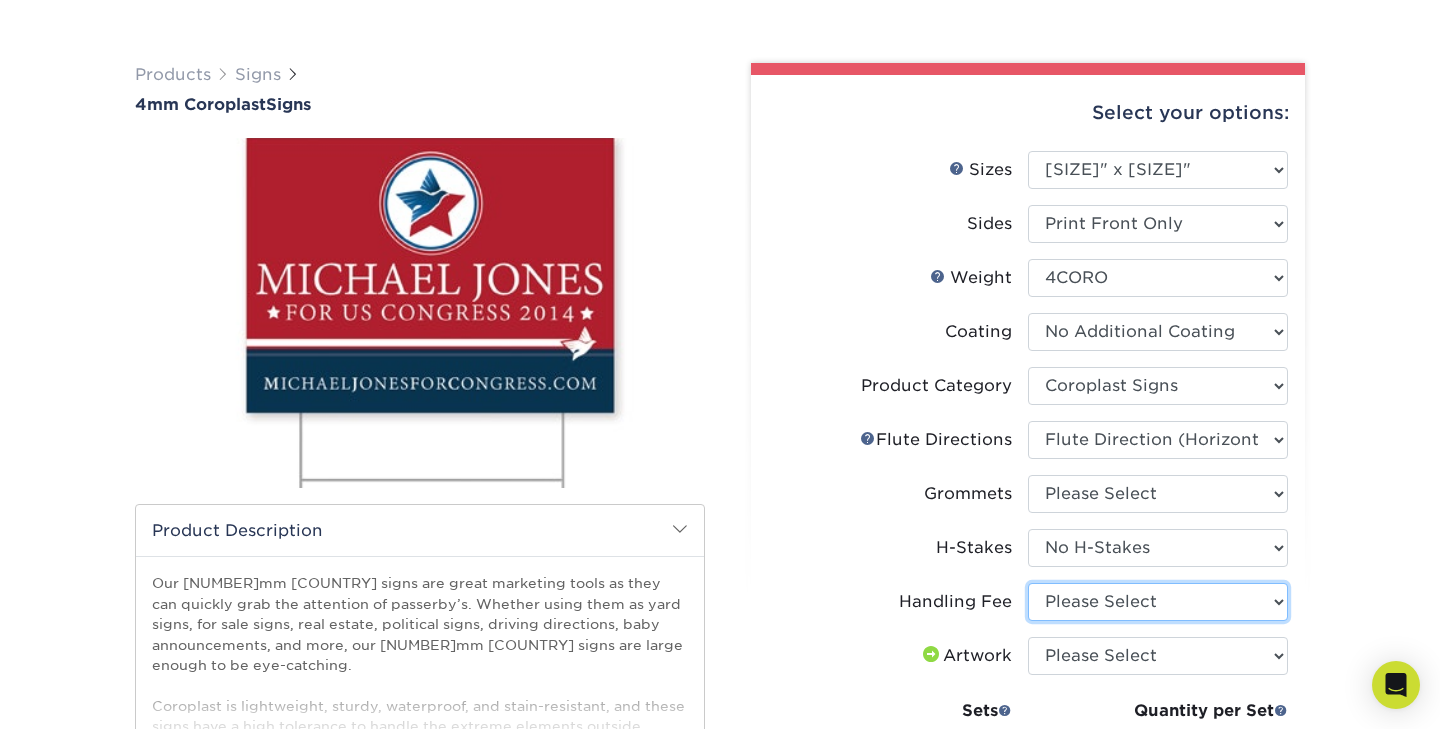 click on "Please Select Handling Fee" at bounding box center [1158, 602] 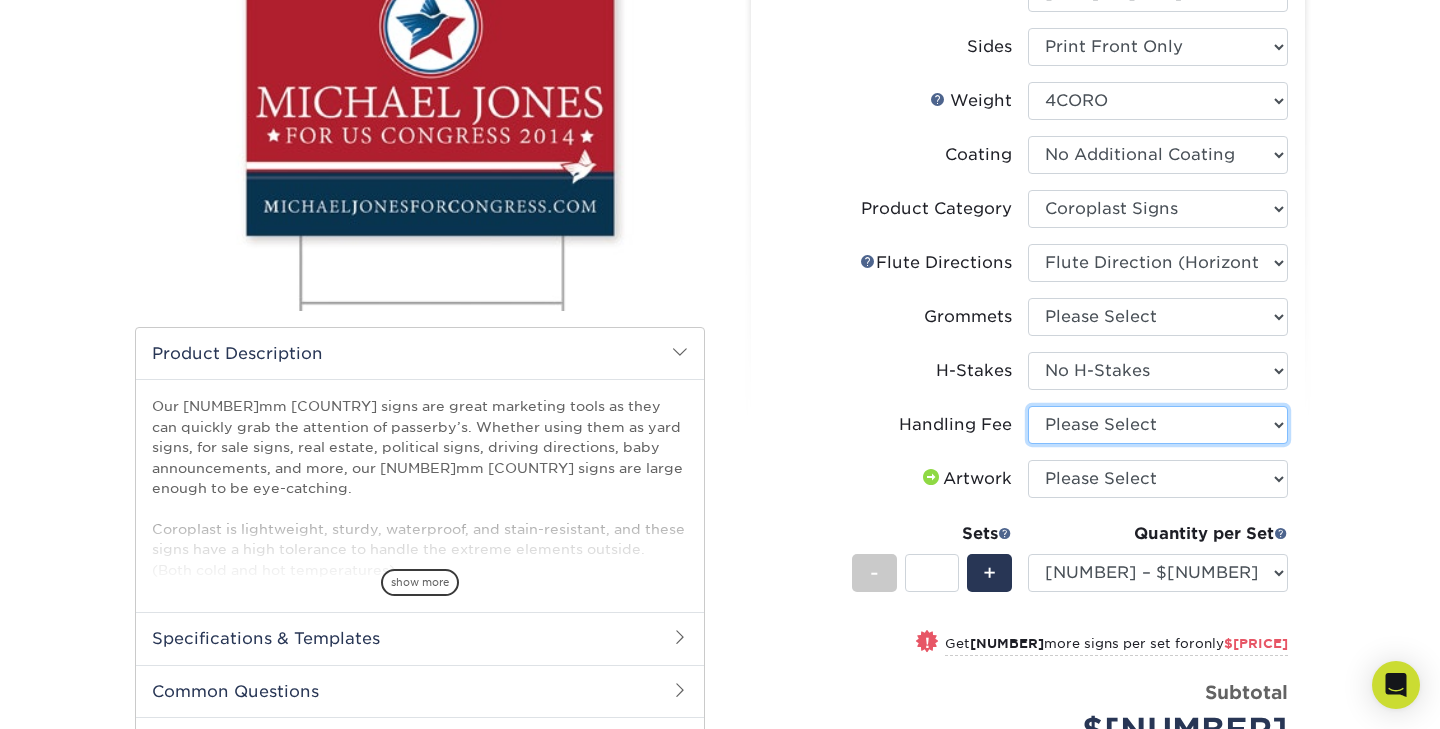 scroll, scrollTop: 309, scrollLeft: 0, axis: vertical 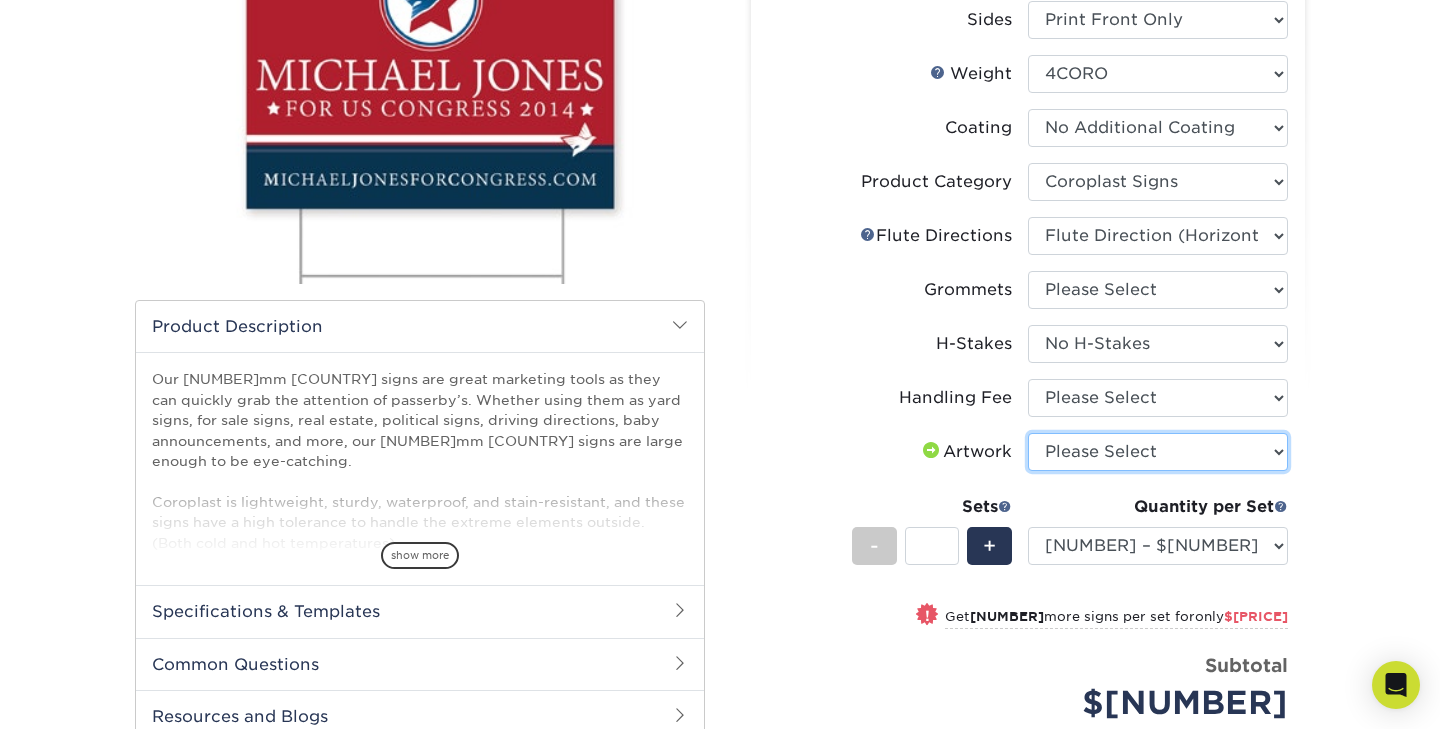 click on "Please Select I will upload files I need a design - $[NUMBER]" at bounding box center [1158, 452] 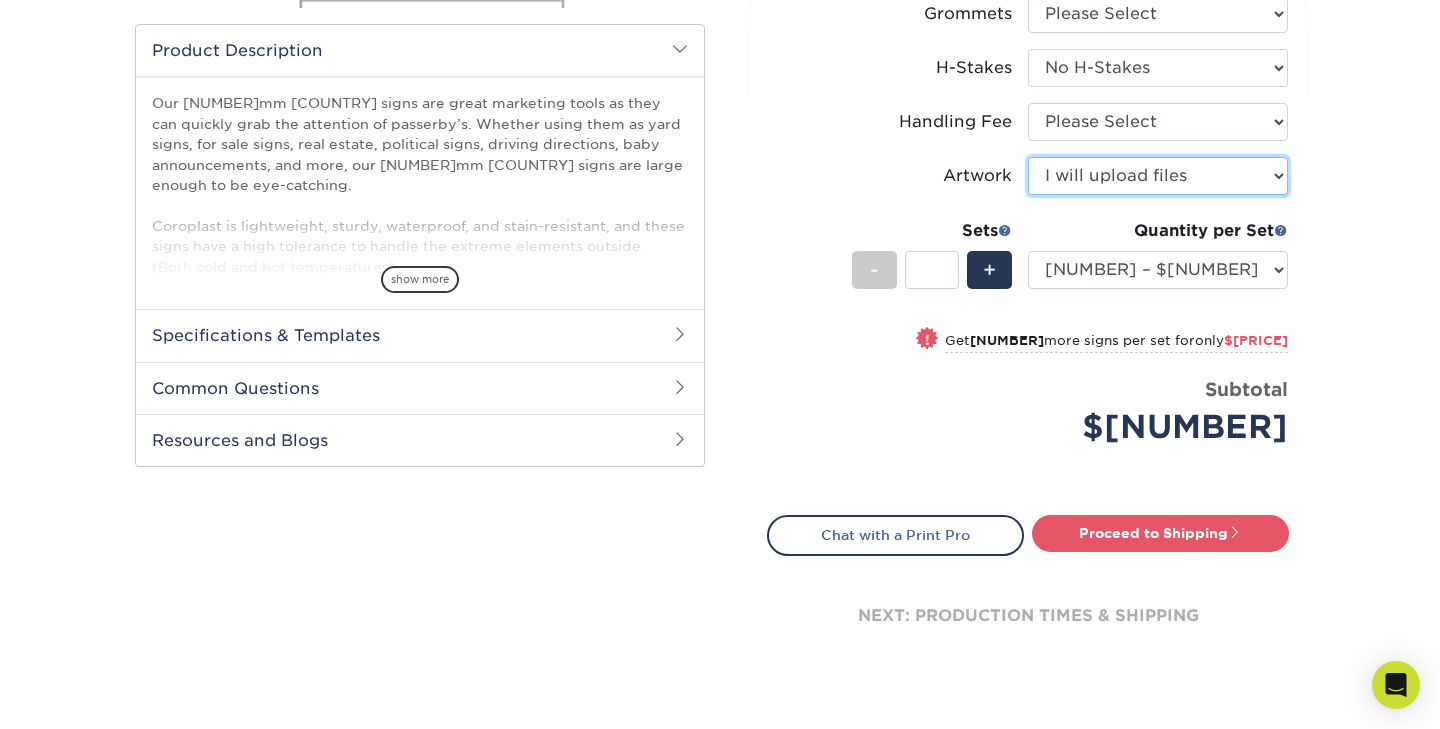 scroll, scrollTop: 592, scrollLeft: 0, axis: vertical 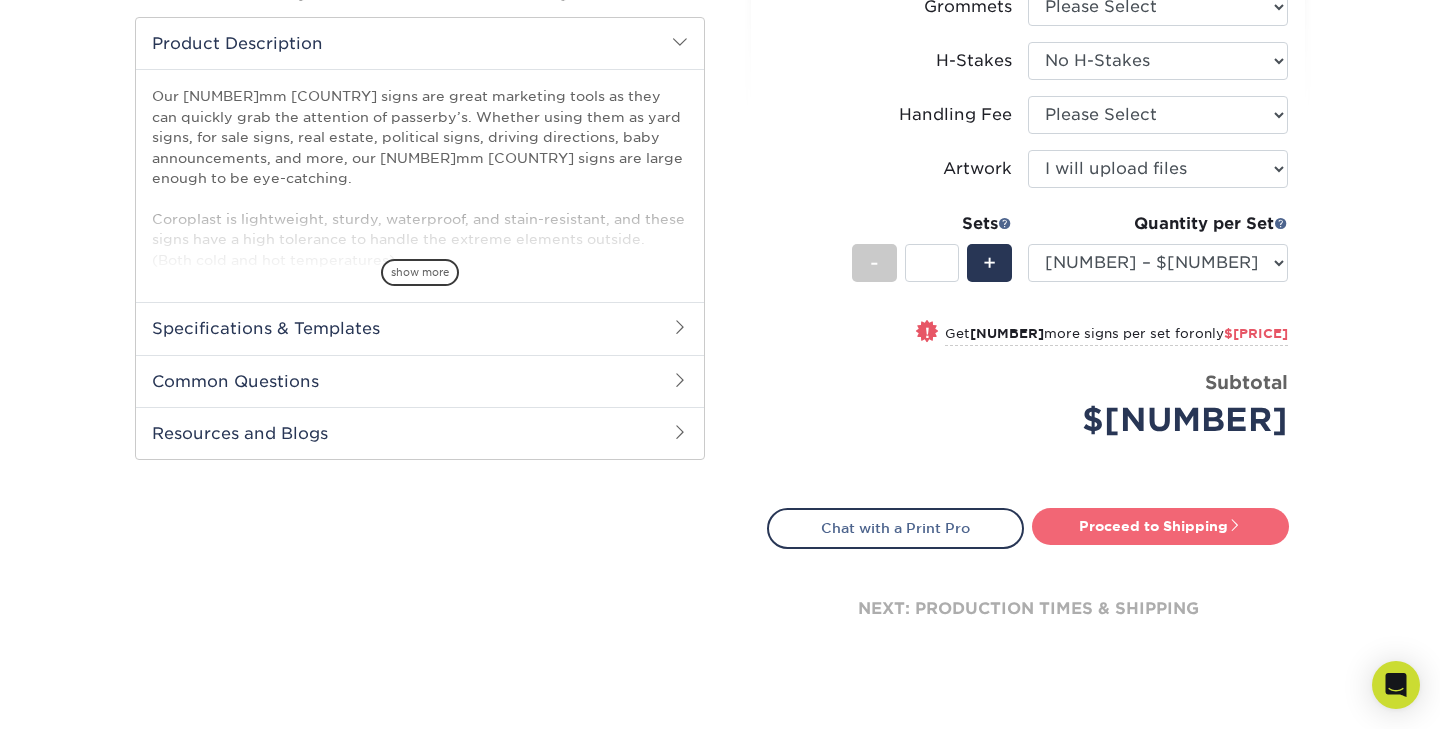 click on "Proceed to Shipping" at bounding box center (1160, 526) 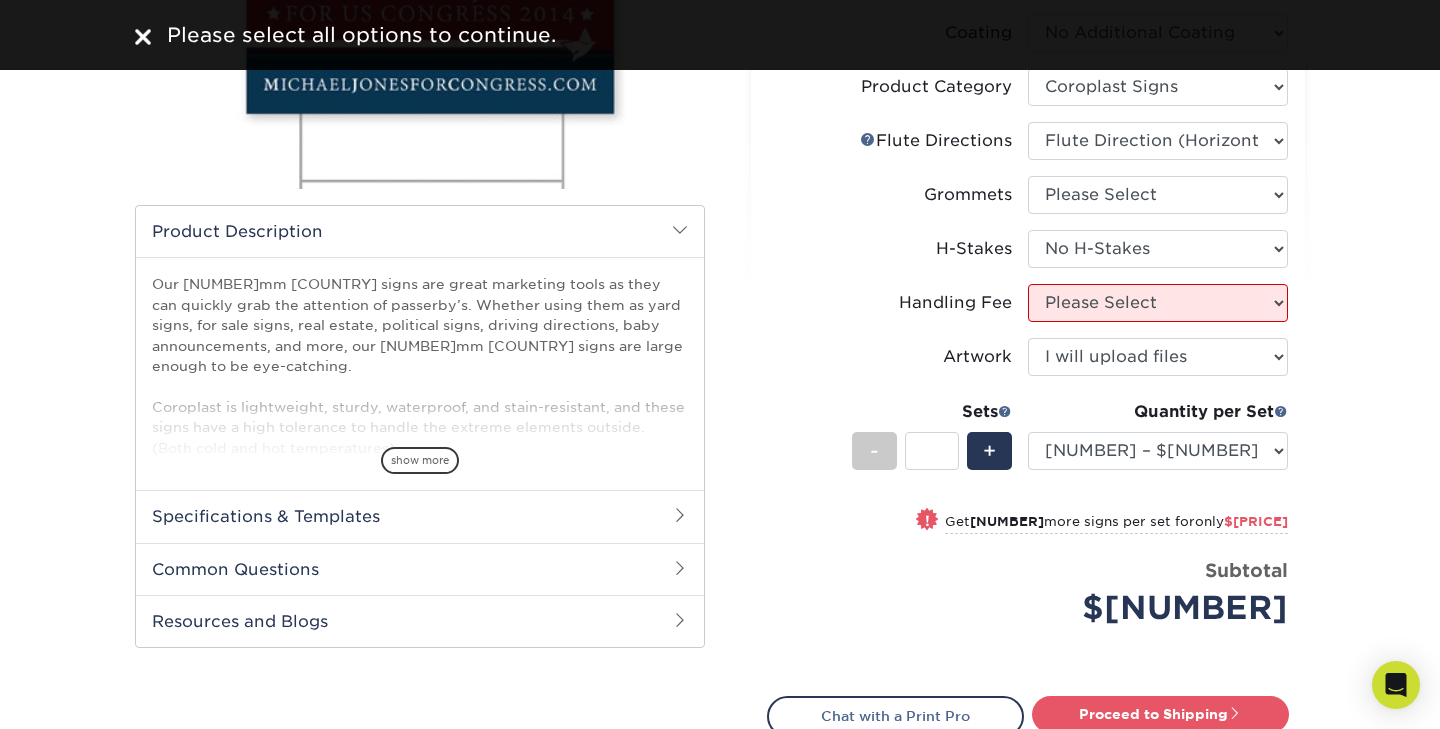 scroll, scrollTop: 437, scrollLeft: 0, axis: vertical 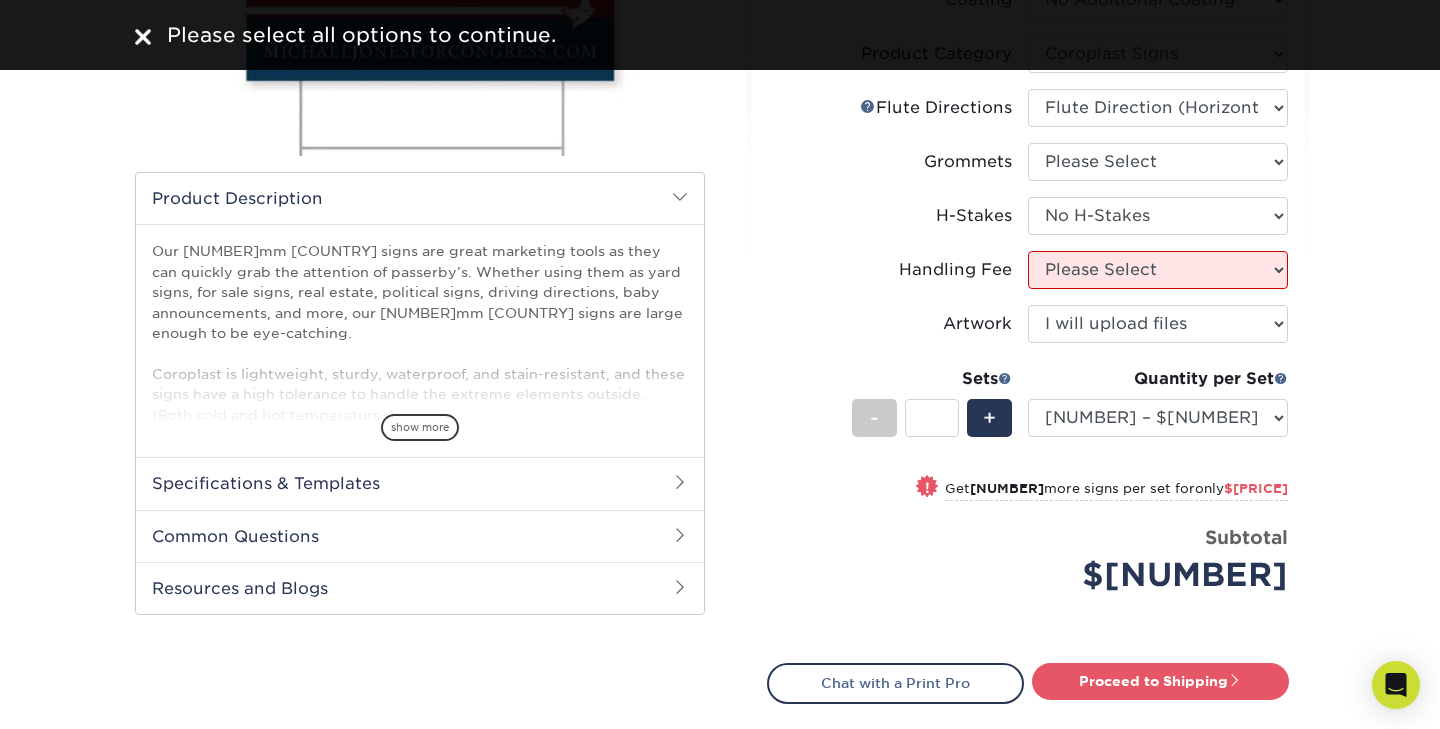 click on "show more" at bounding box center (420, 393) 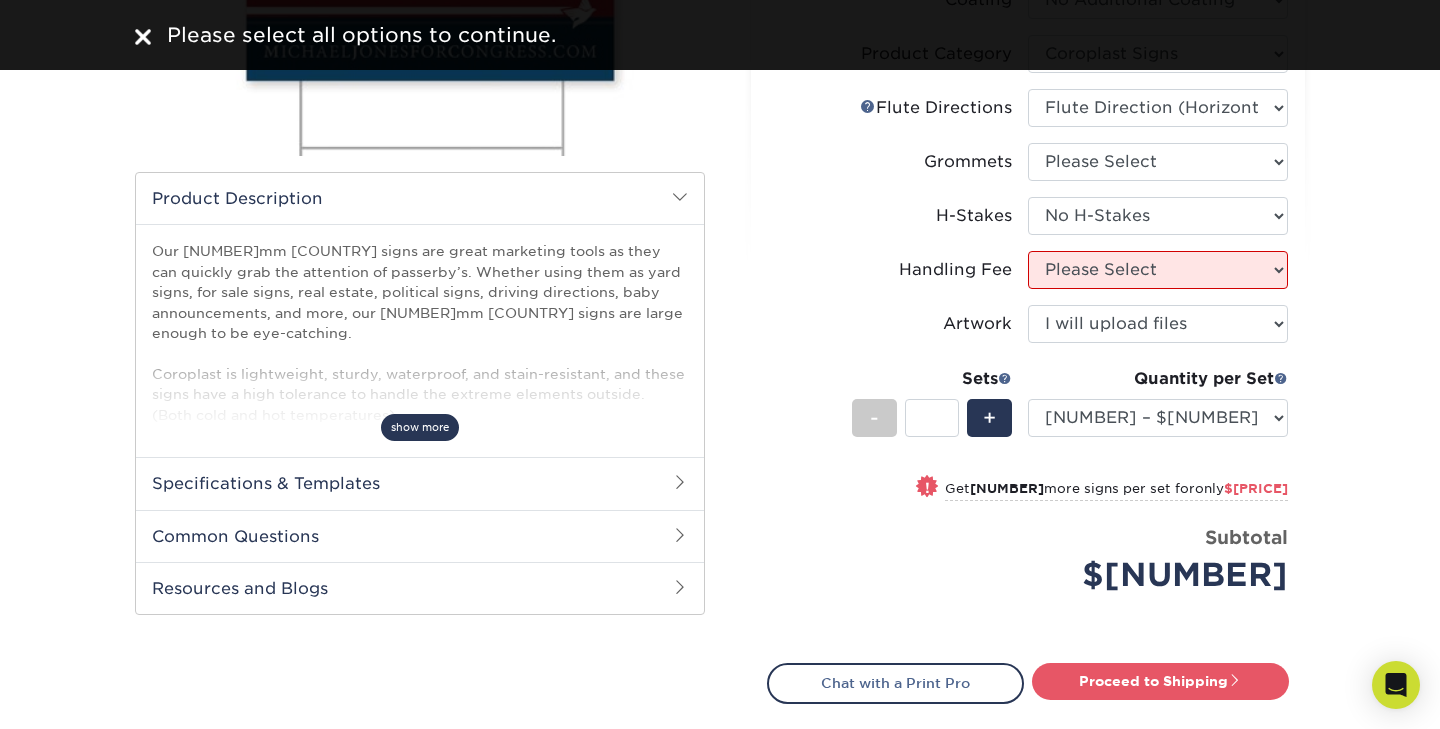 click on "show more" at bounding box center (420, 427) 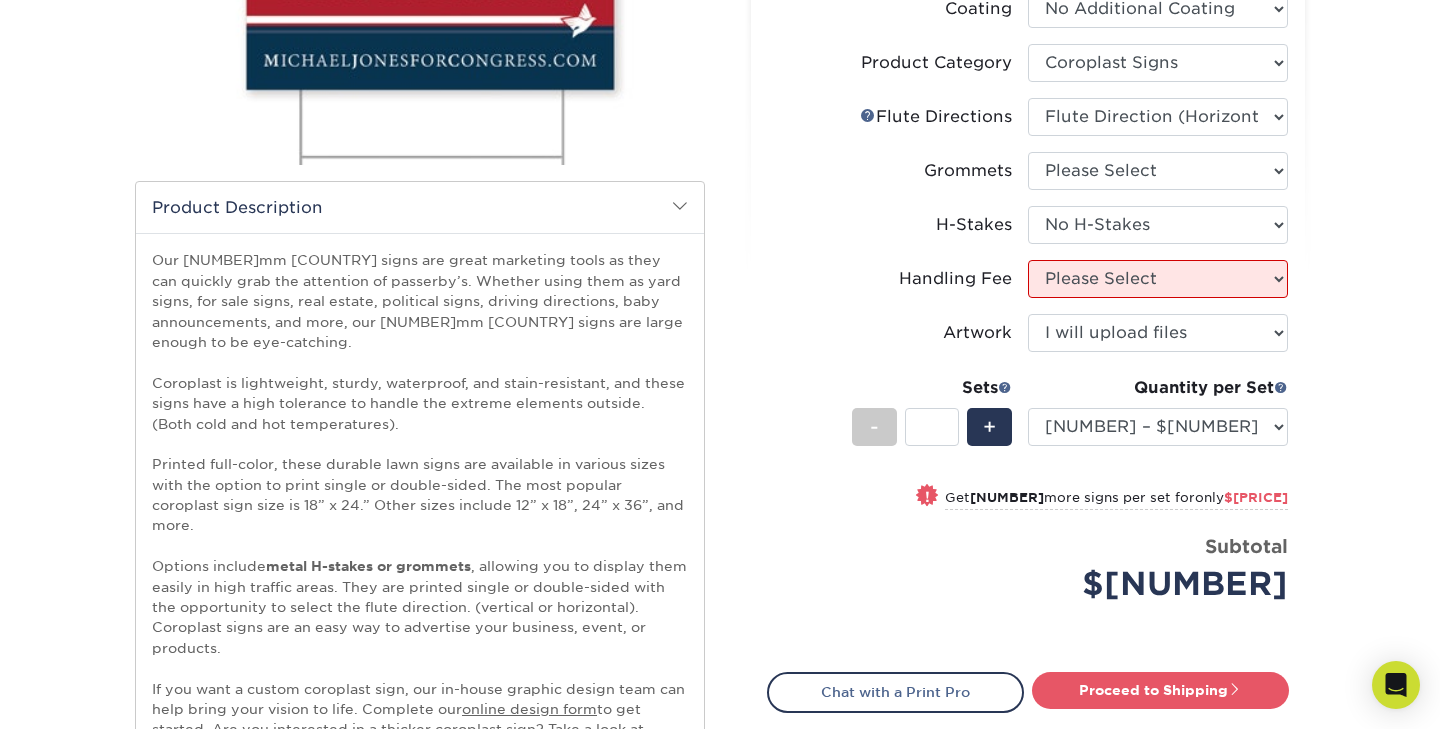 scroll, scrollTop: 326, scrollLeft: 0, axis: vertical 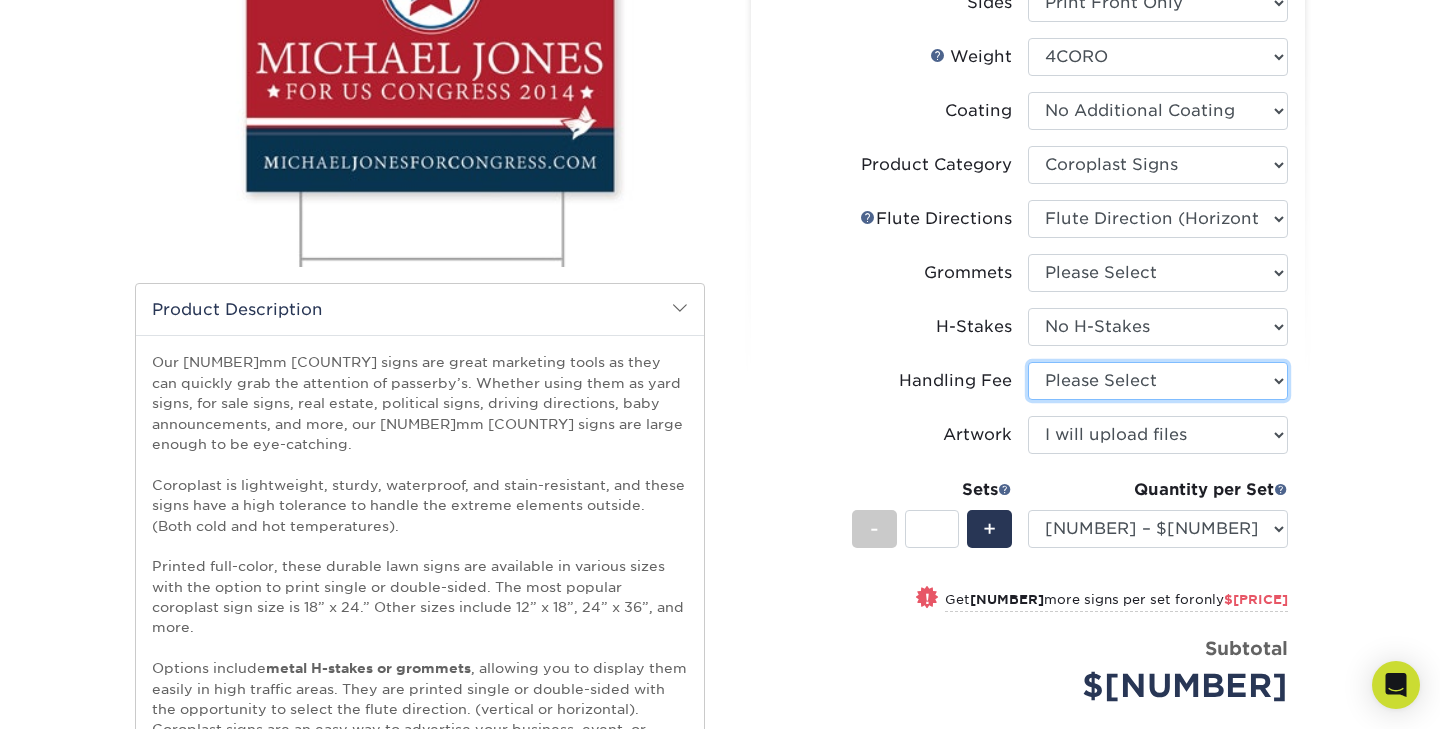 click on "Please Select Handling Fee" at bounding box center [1158, 381] 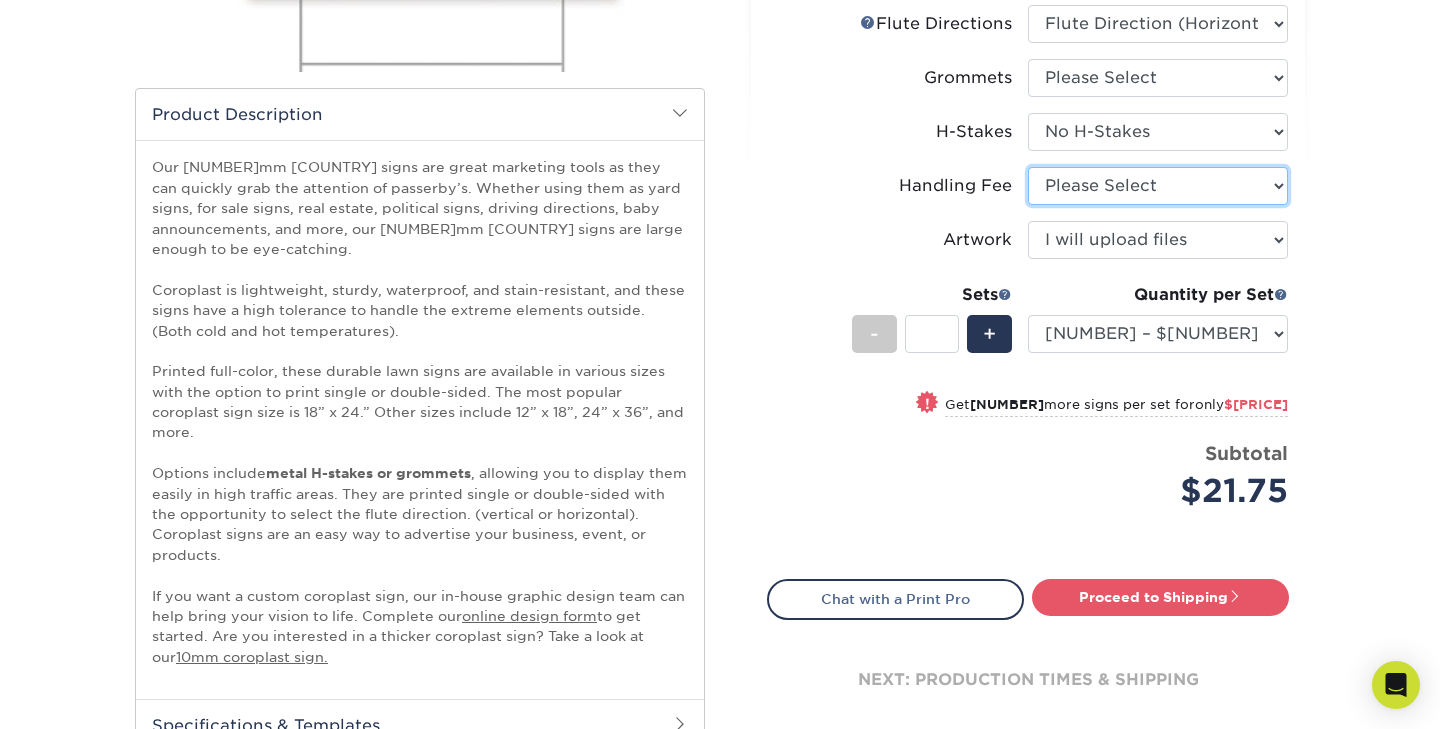 scroll, scrollTop: 522, scrollLeft: 0, axis: vertical 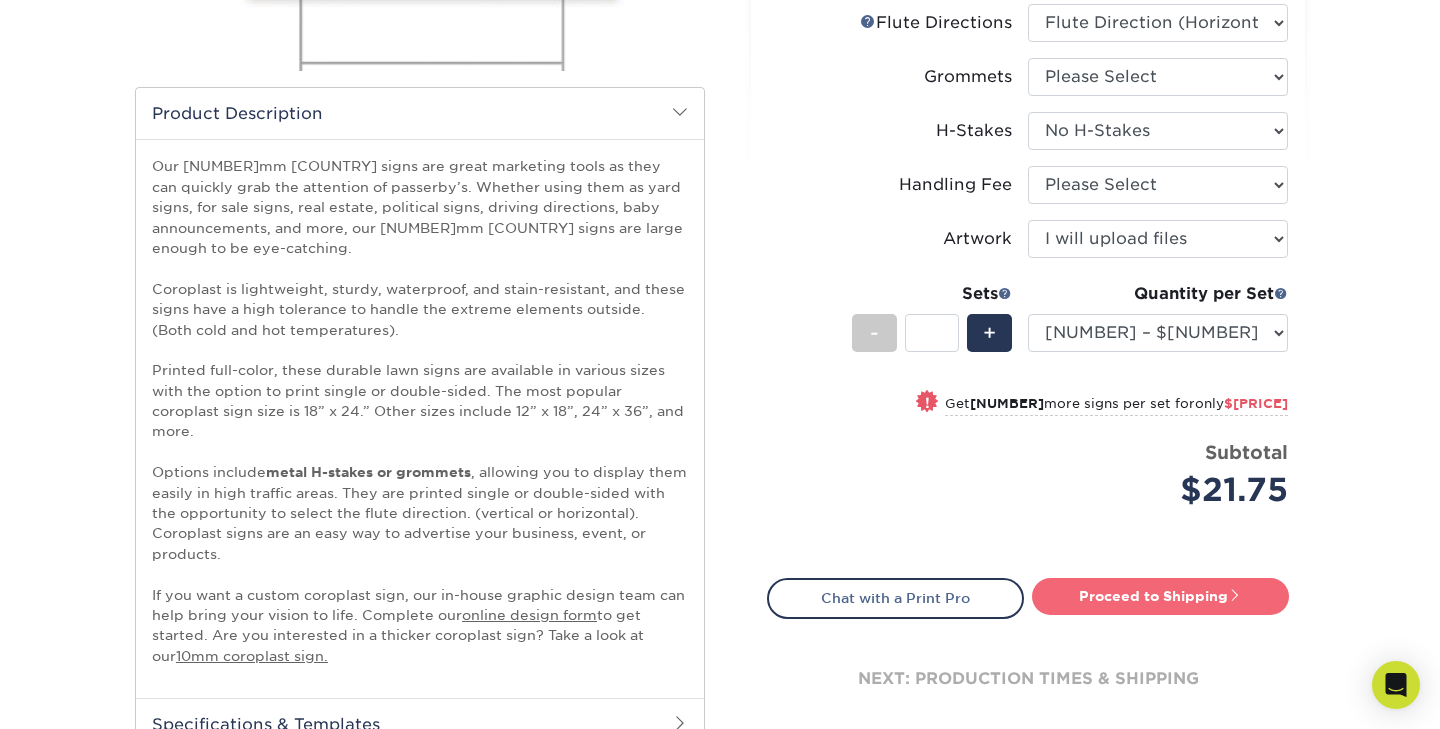 click on "Proceed to Shipping" at bounding box center [1160, 596] 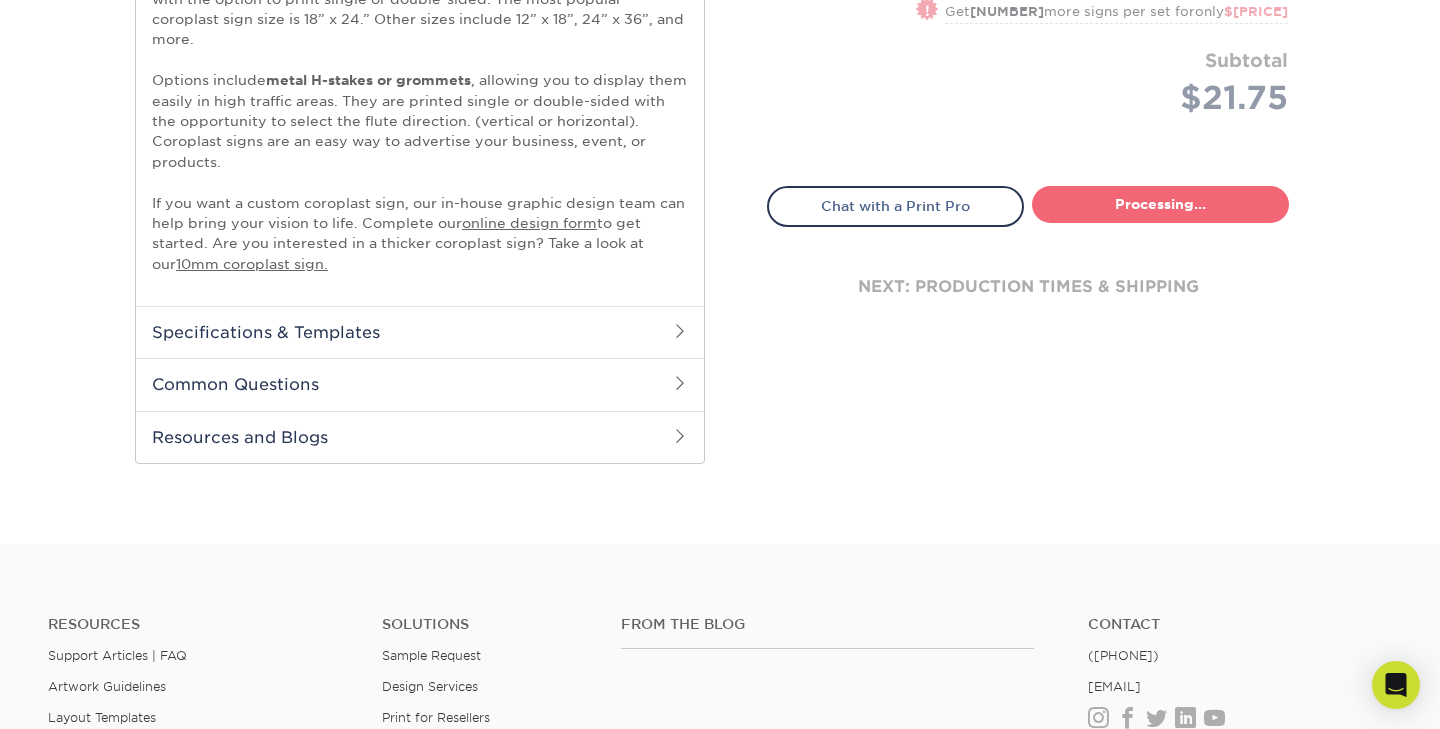select on "[UUID]" 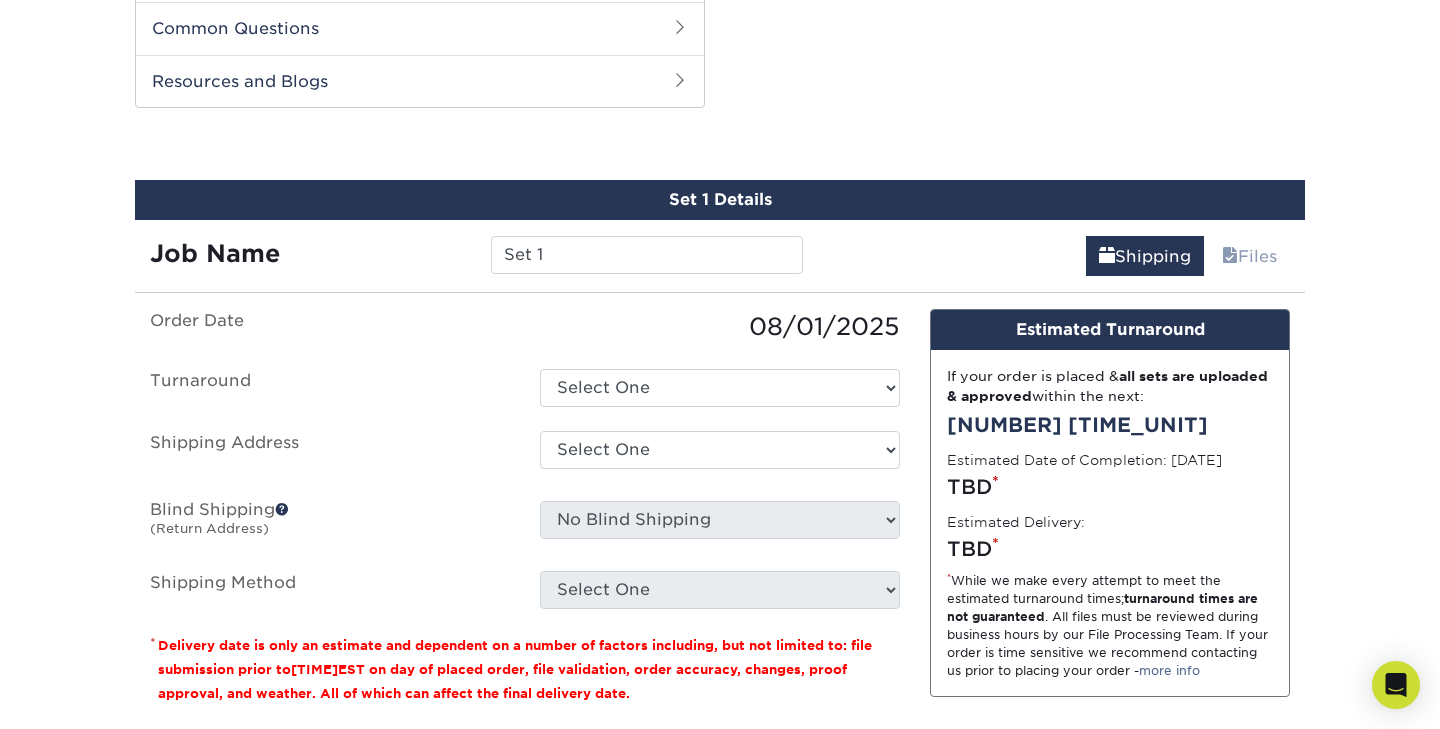 scroll, scrollTop: 1280, scrollLeft: 0, axis: vertical 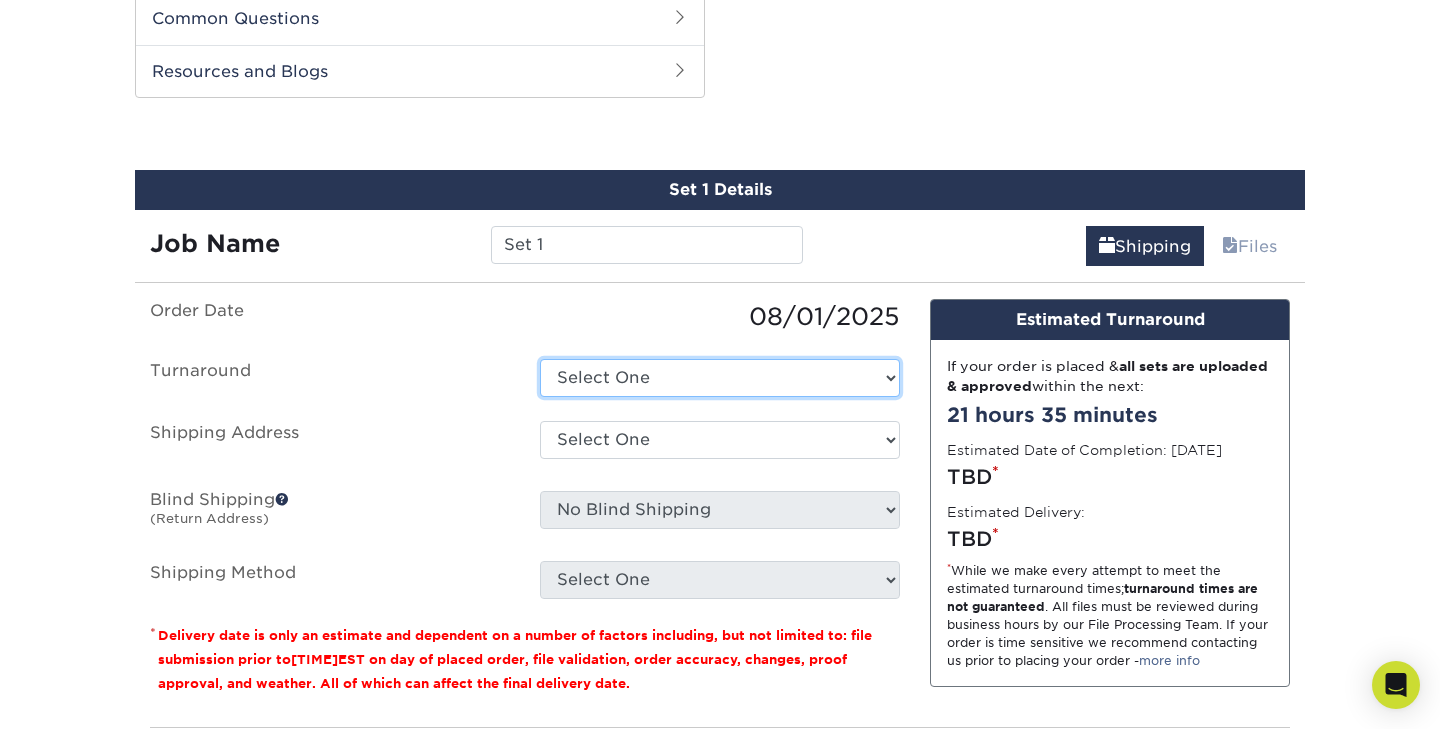 click on "Select One Next Business Day" at bounding box center [720, 378] 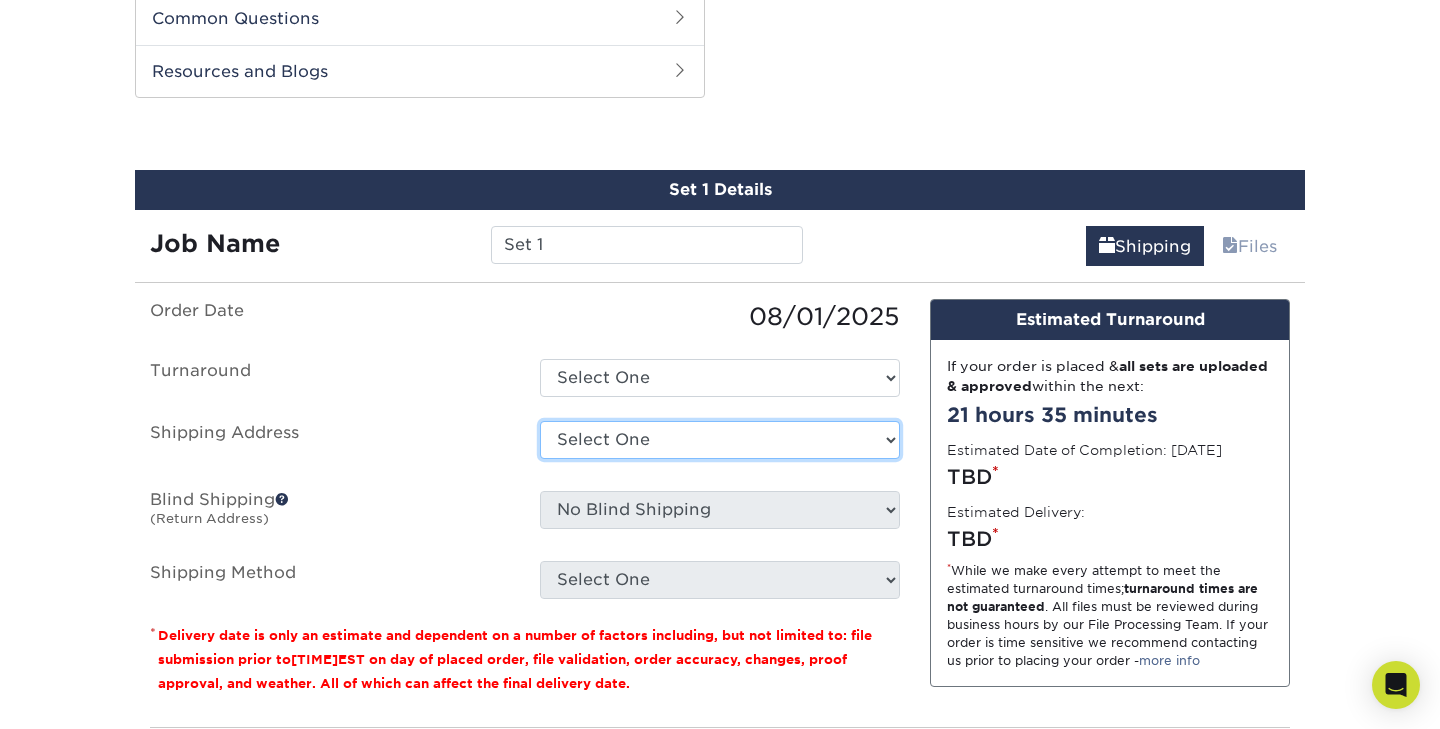 click on "Select One
+ Add New Address
- Login" at bounding box center (720, 440) 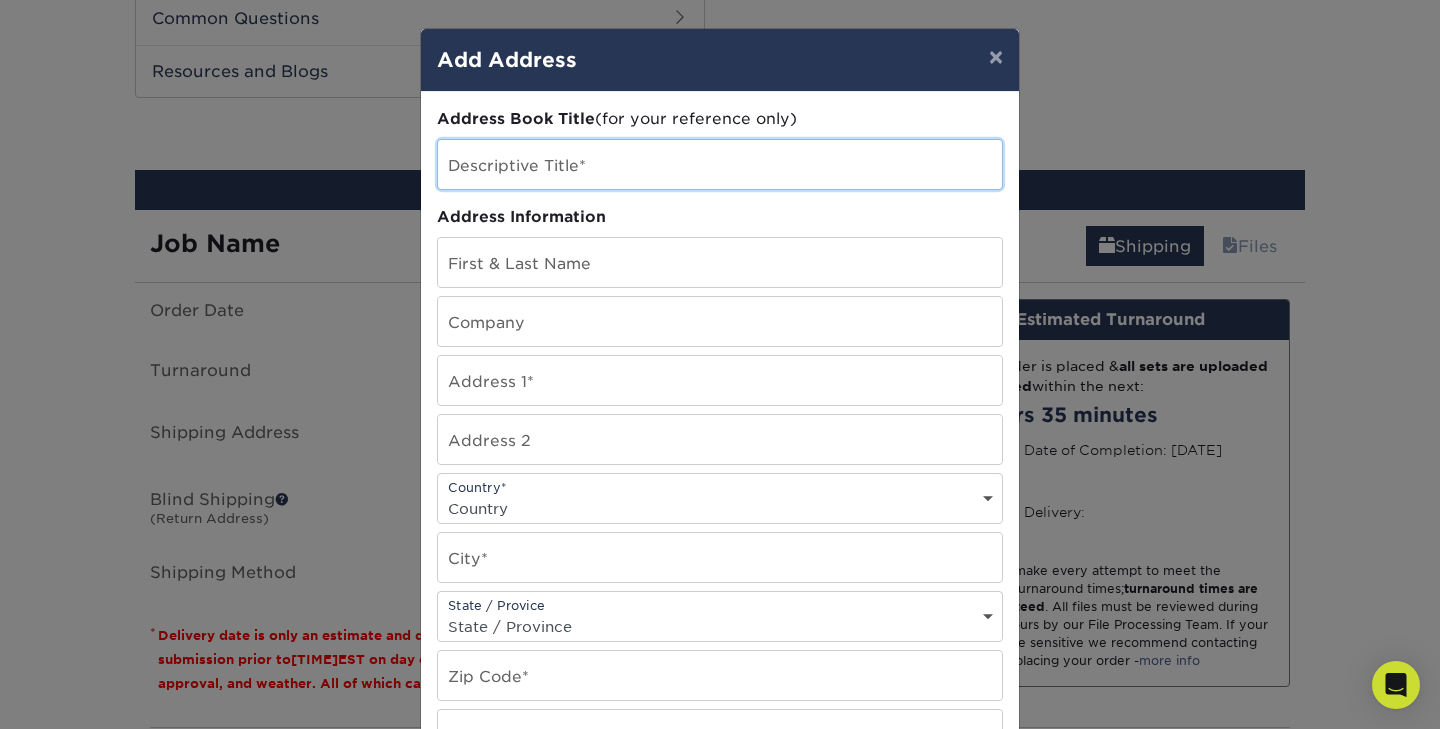 click at bounding box center (720, 164) 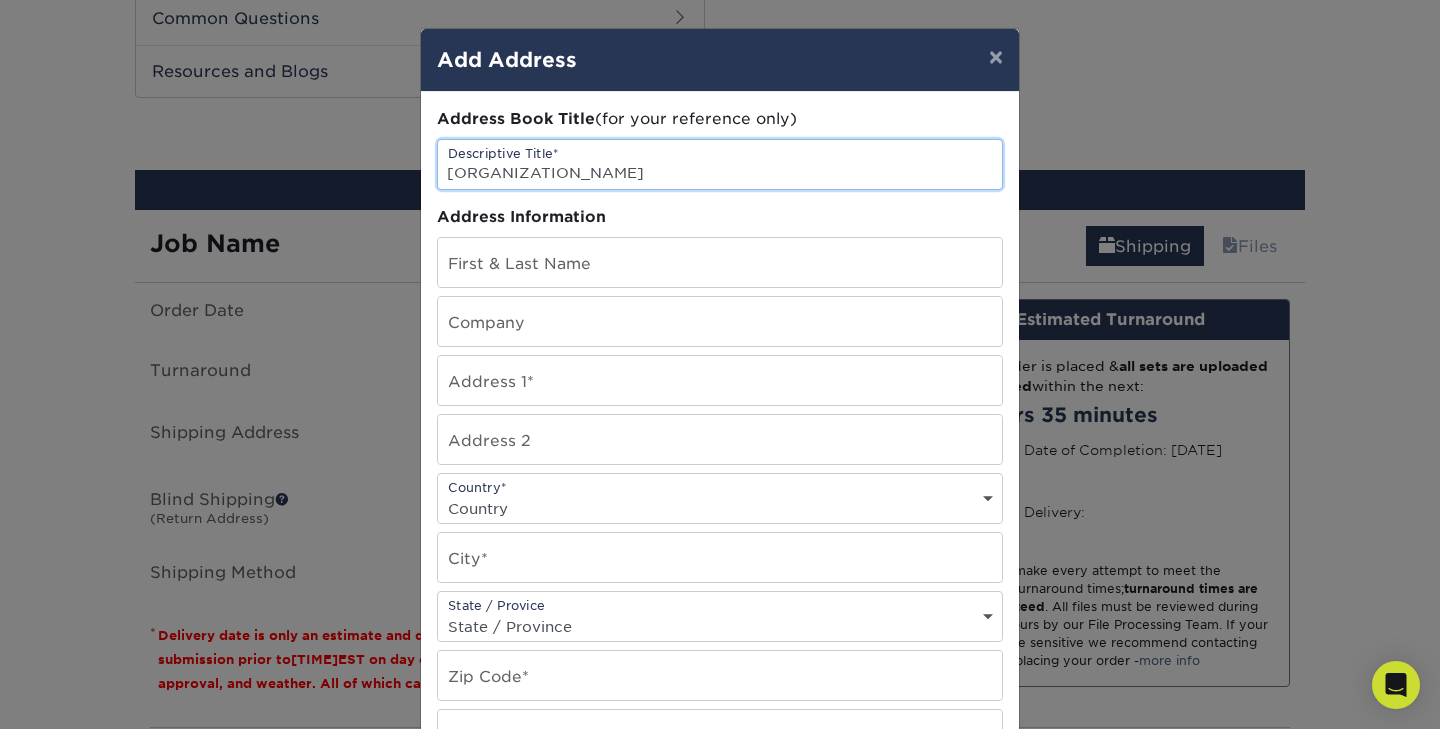 type on "[ORGANIZATION_NAME]" 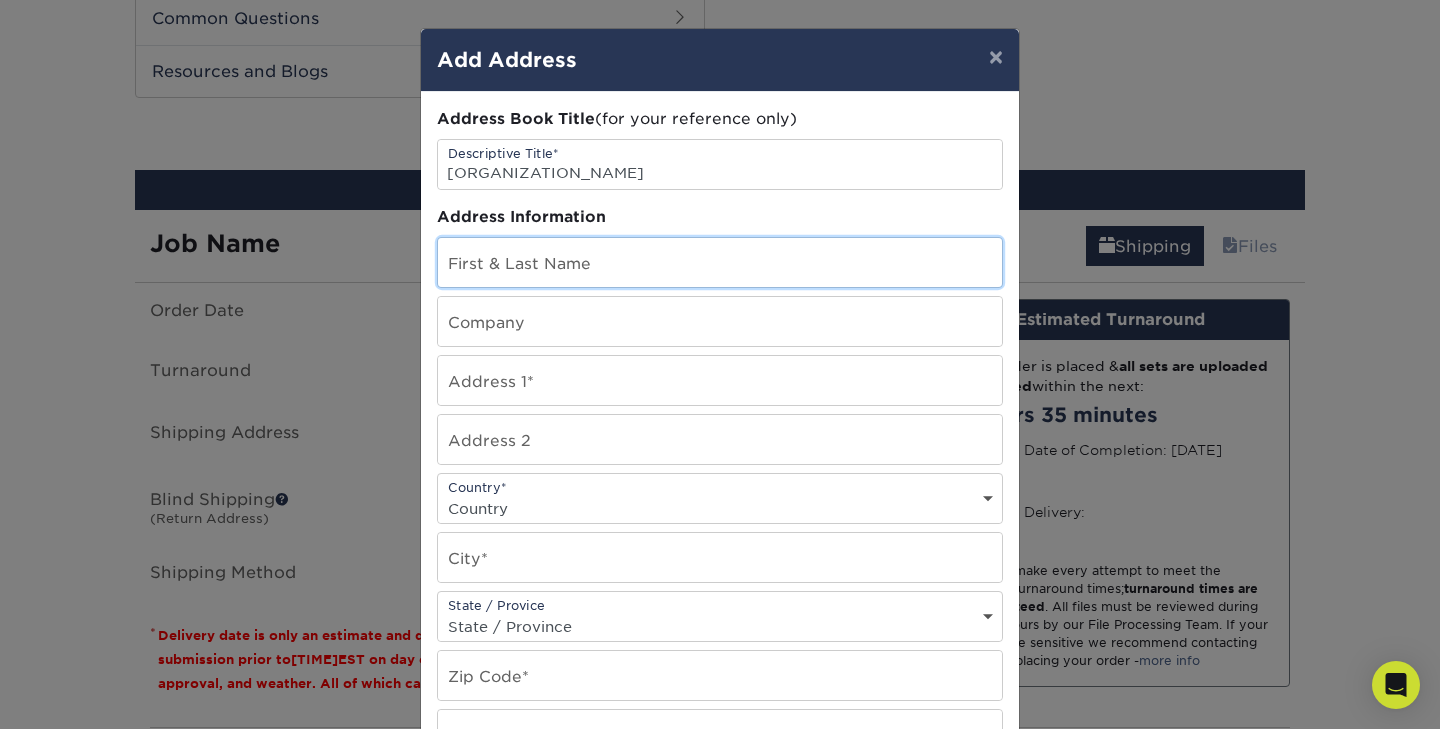 click at bounding box center (720, 262) 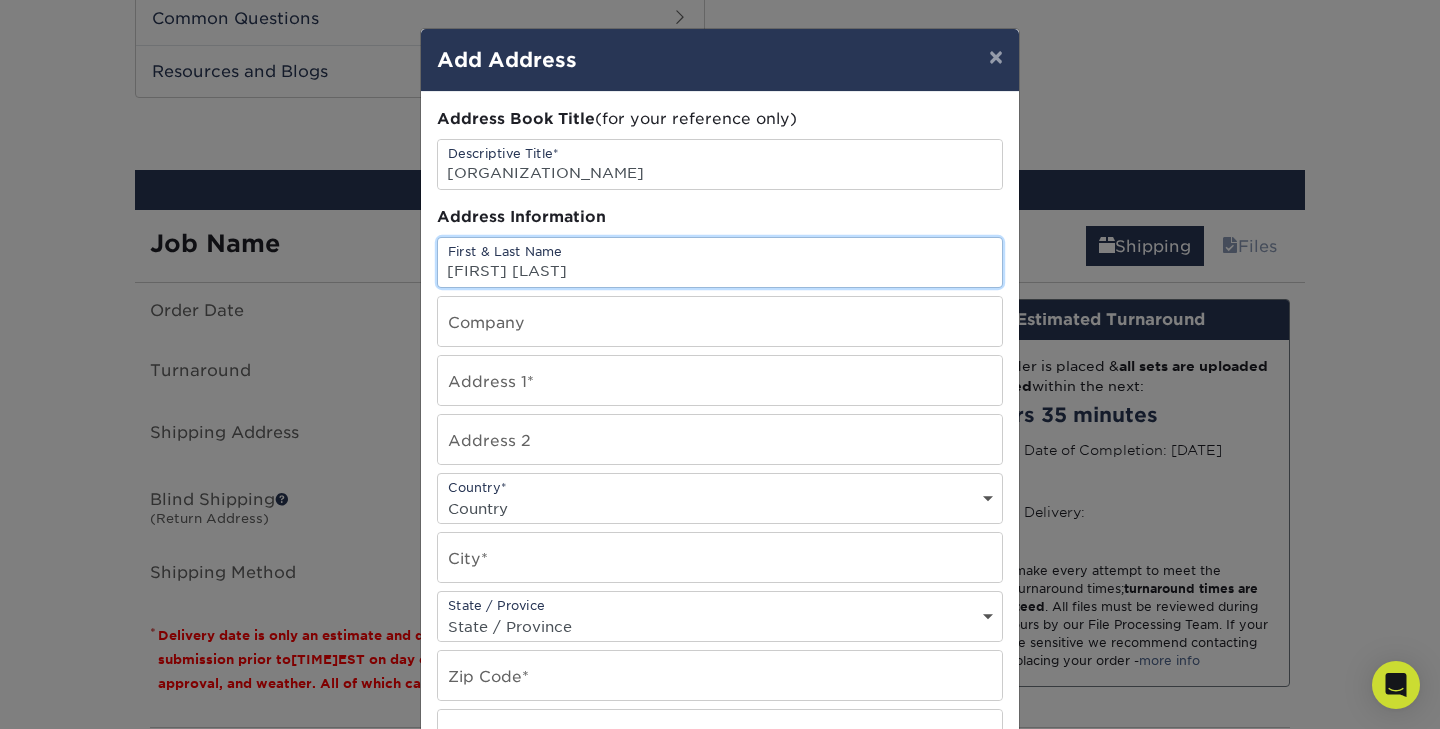 type on "[FIRST] [LAST]" 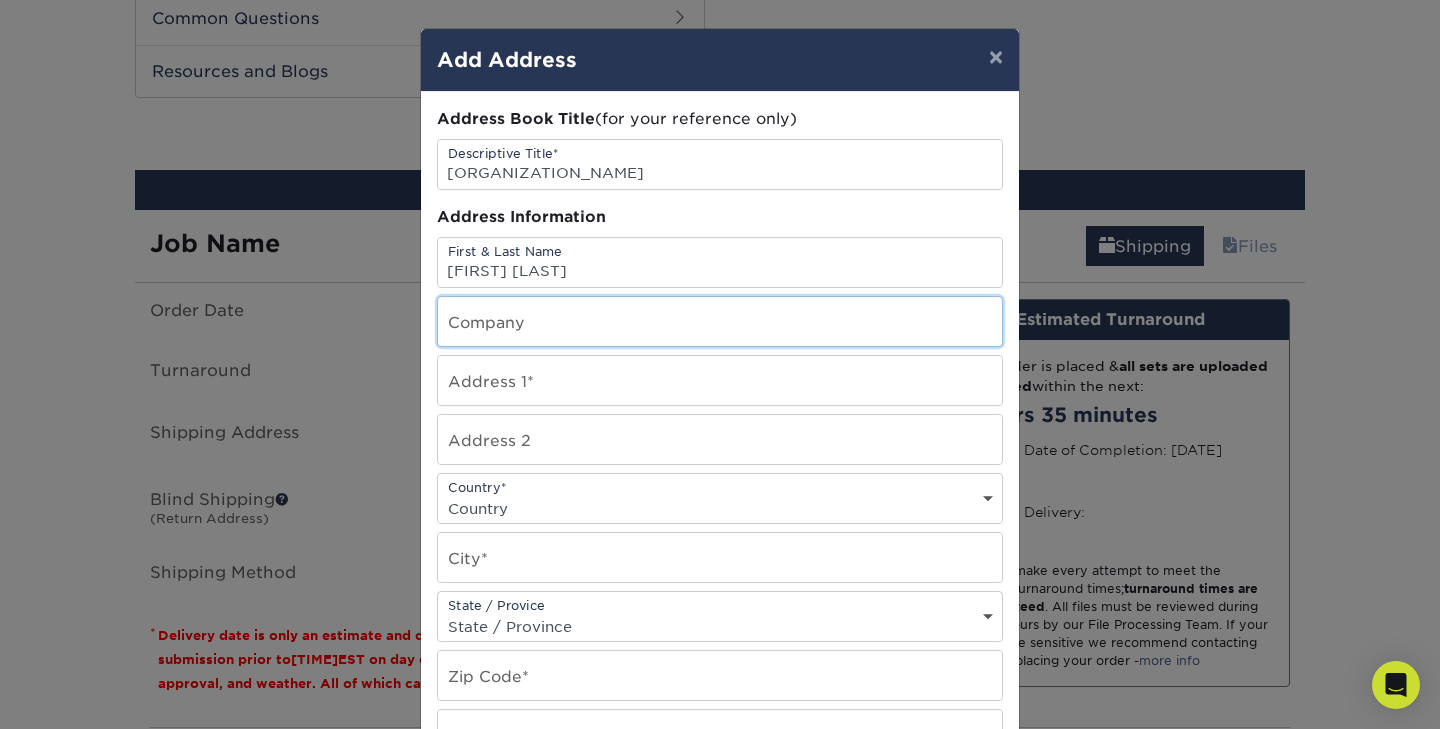 click at bounding box center (720, 321) 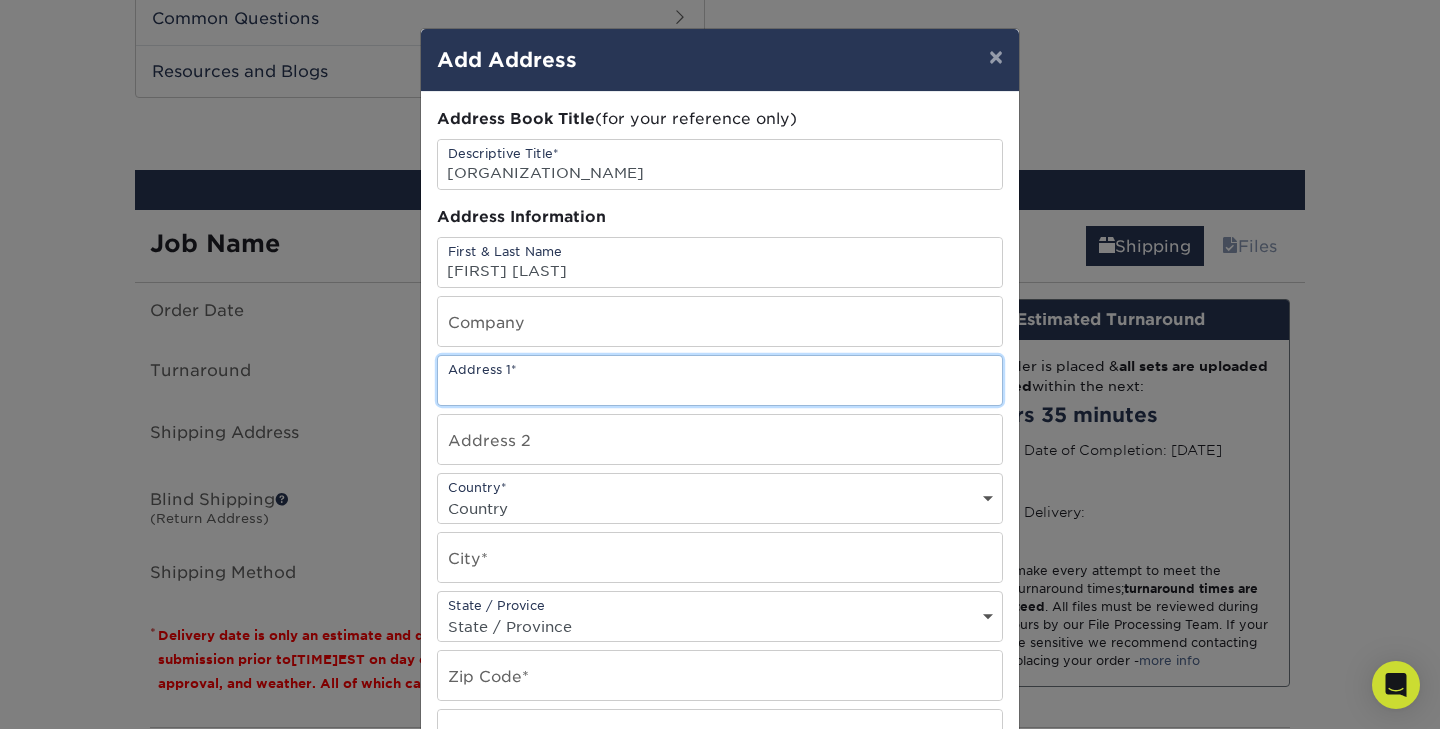 click at bounding box center (720, 380) 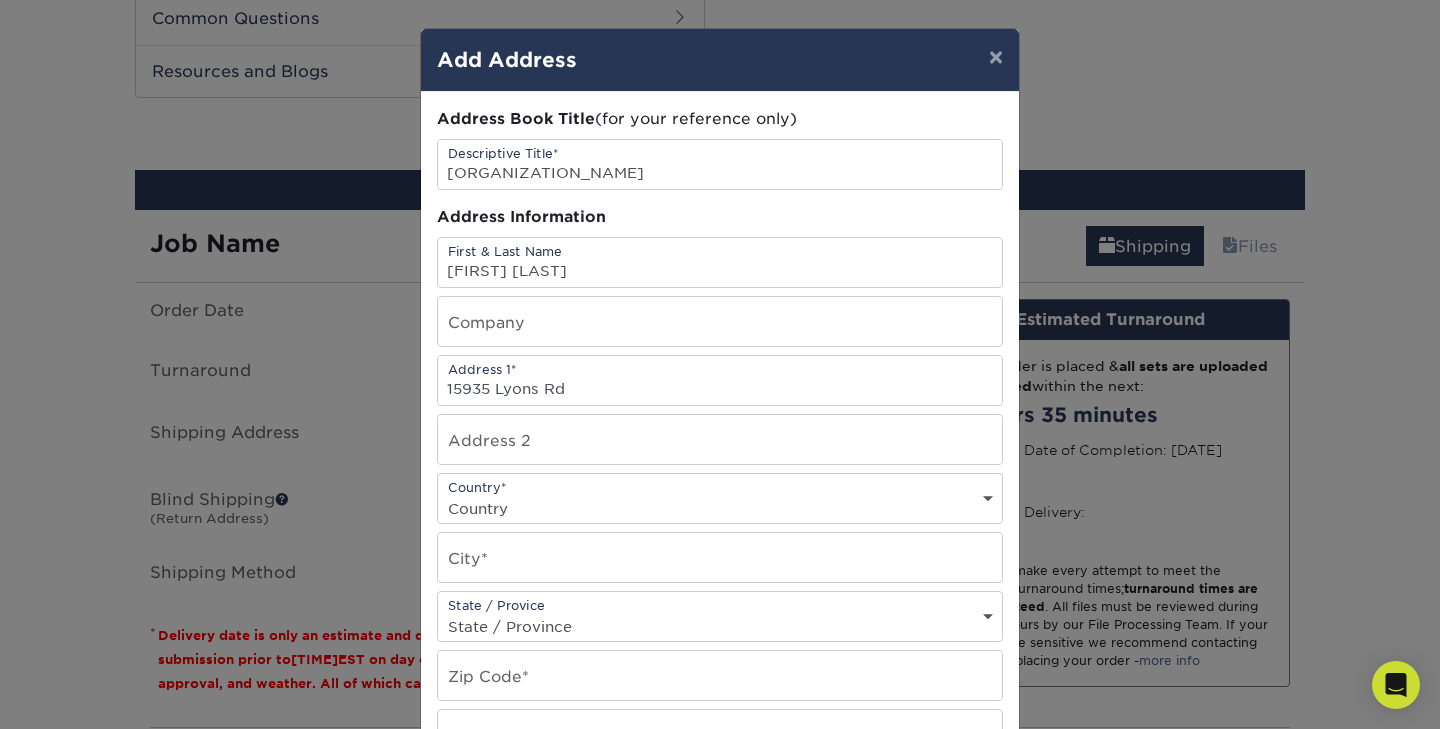select on "[COUNTRY]" 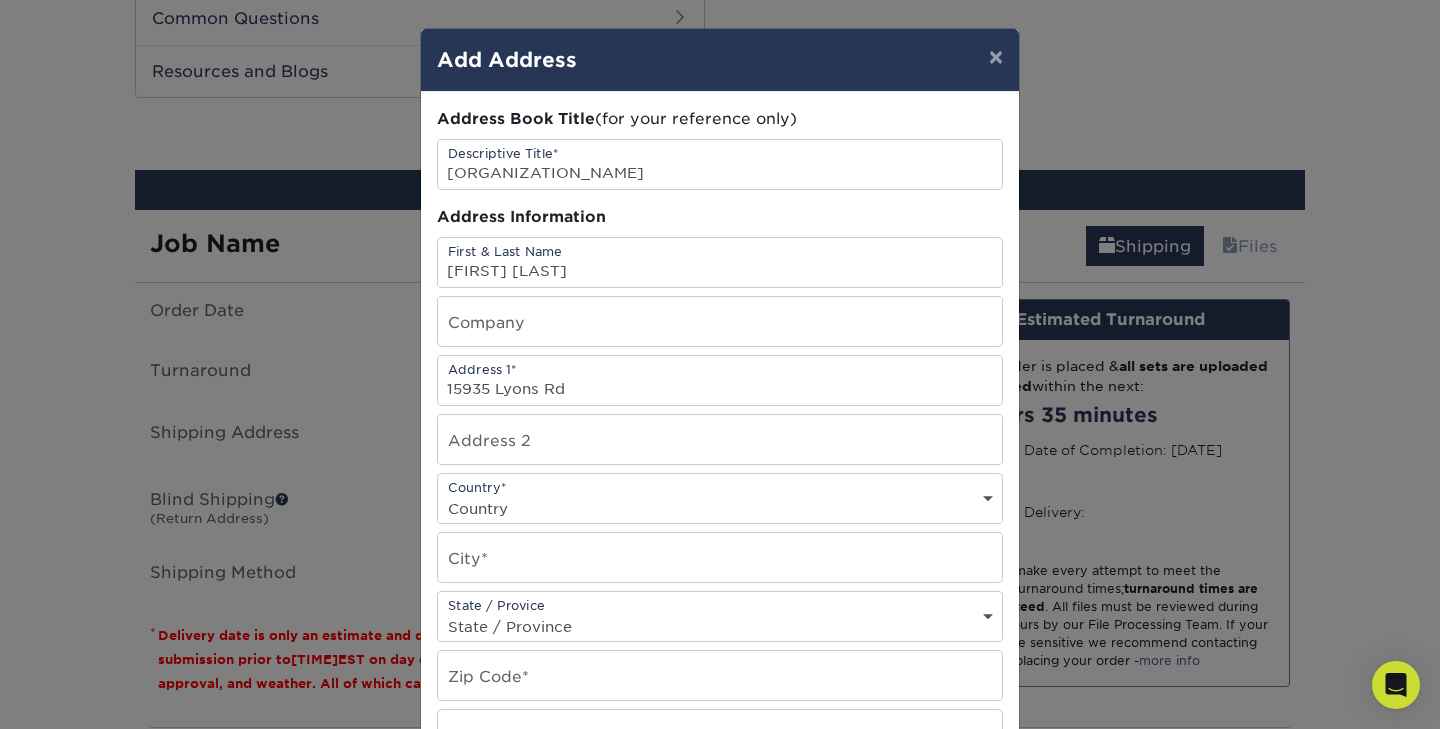 type on "[CITY]" 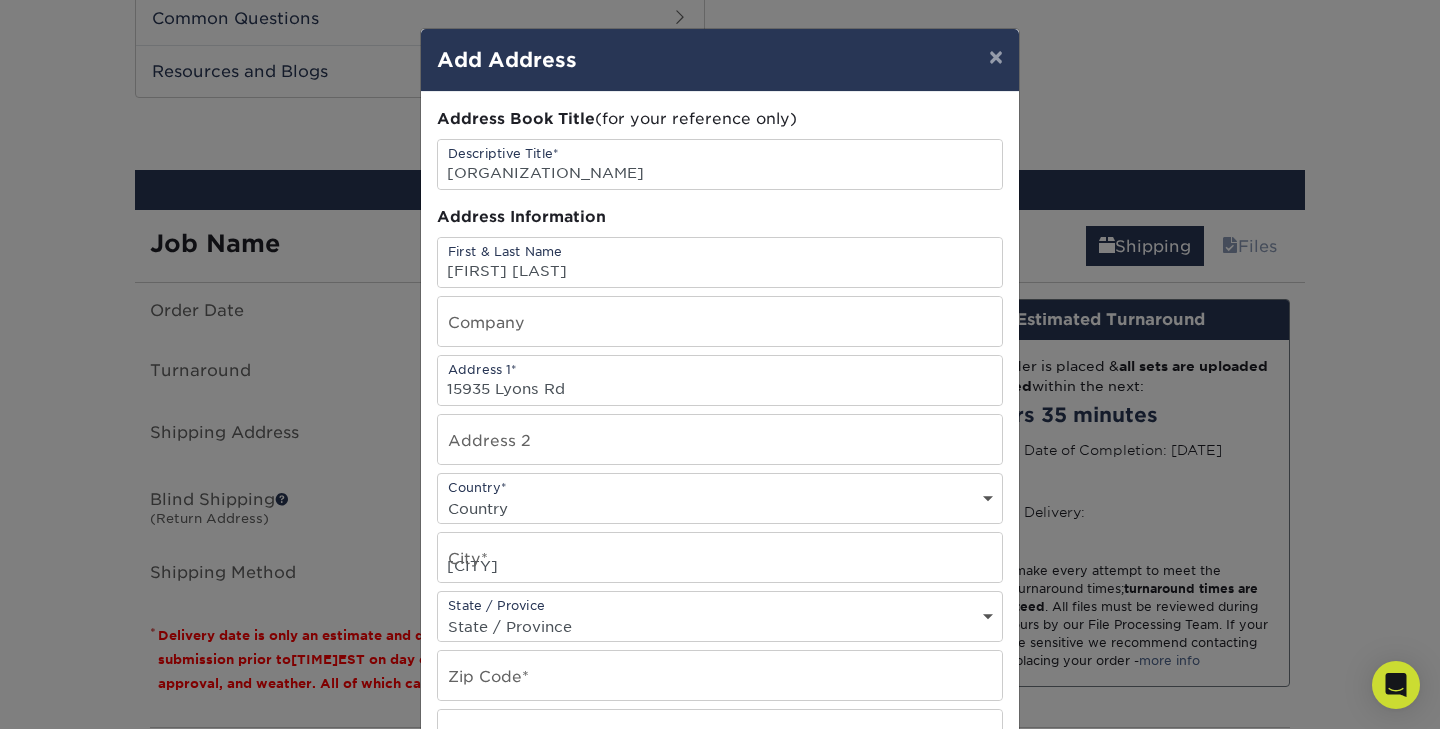select on "[STATE]" 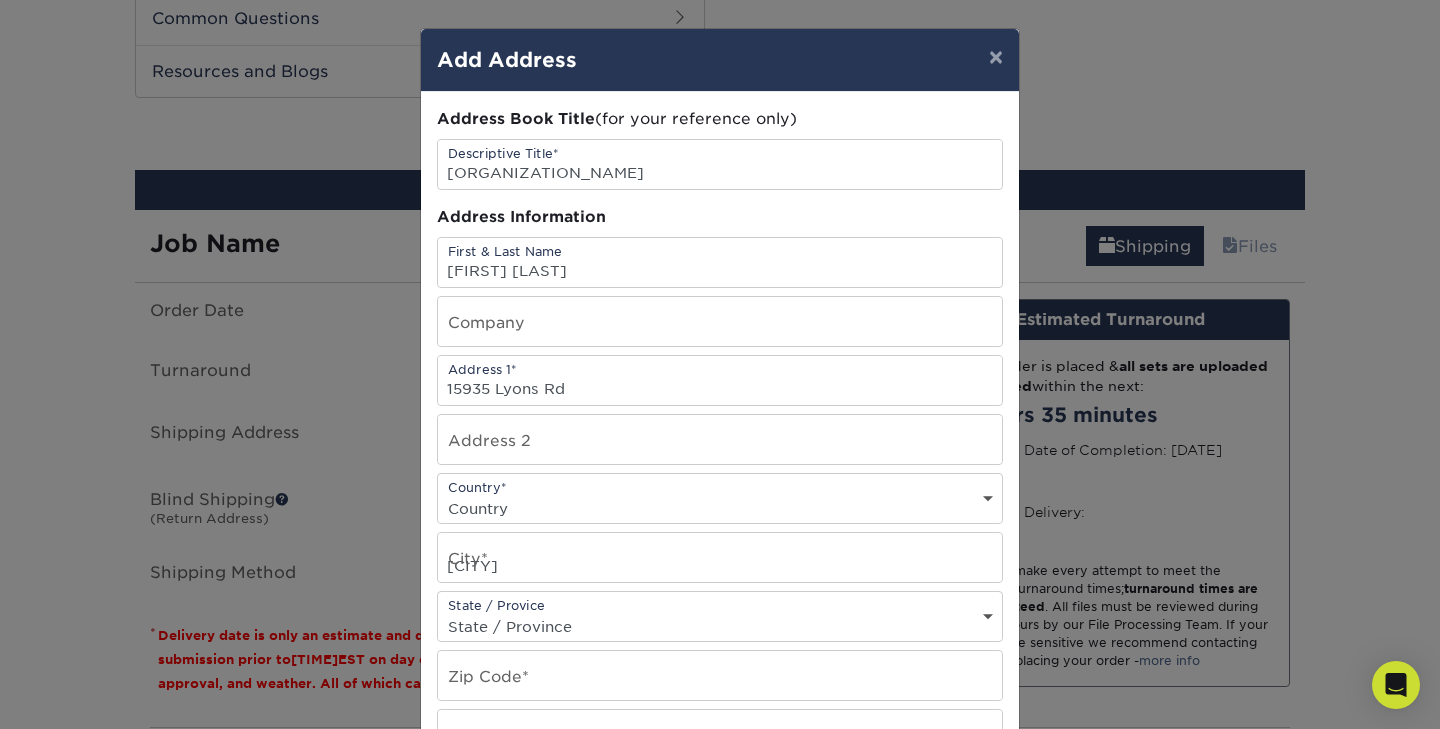 type on "33446" 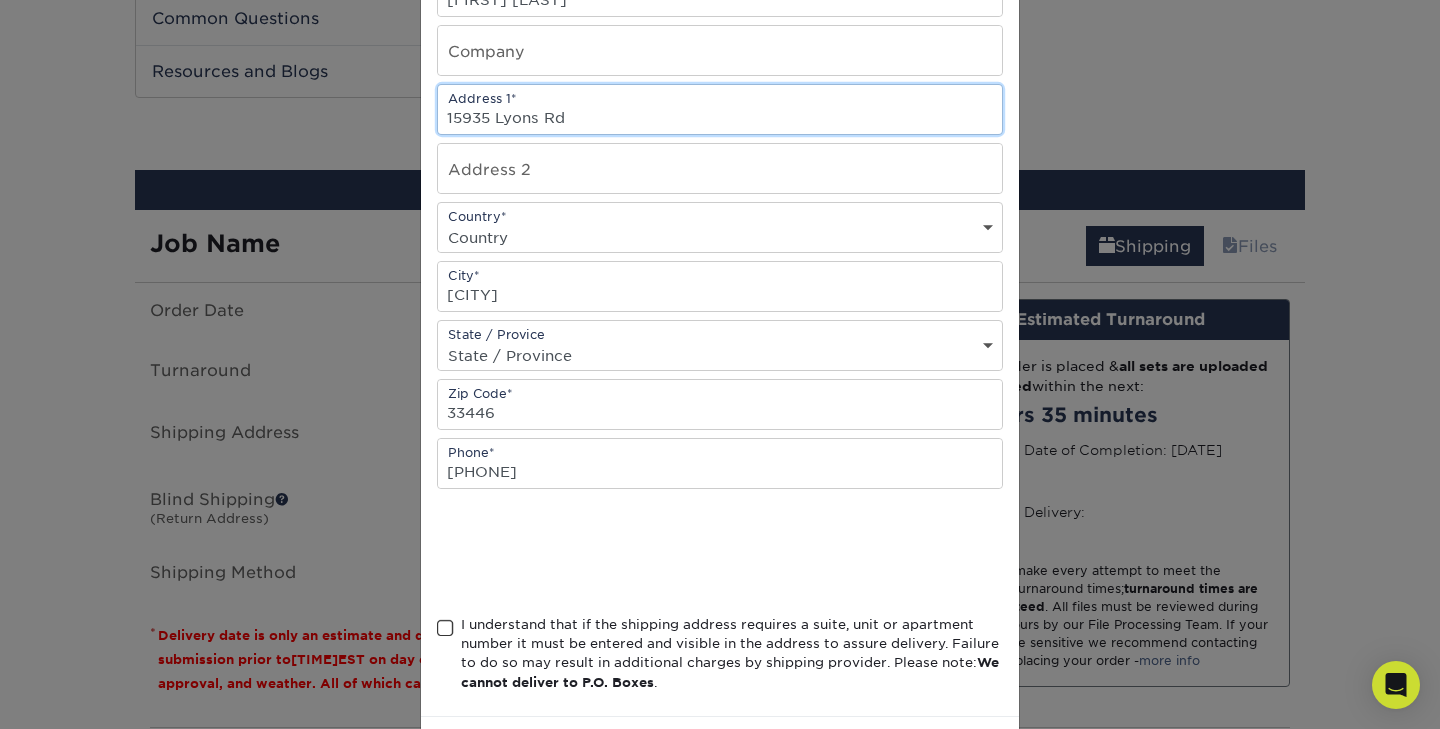 scroll, scrollTop: 272, scrollLeft: 0, axis: vertical 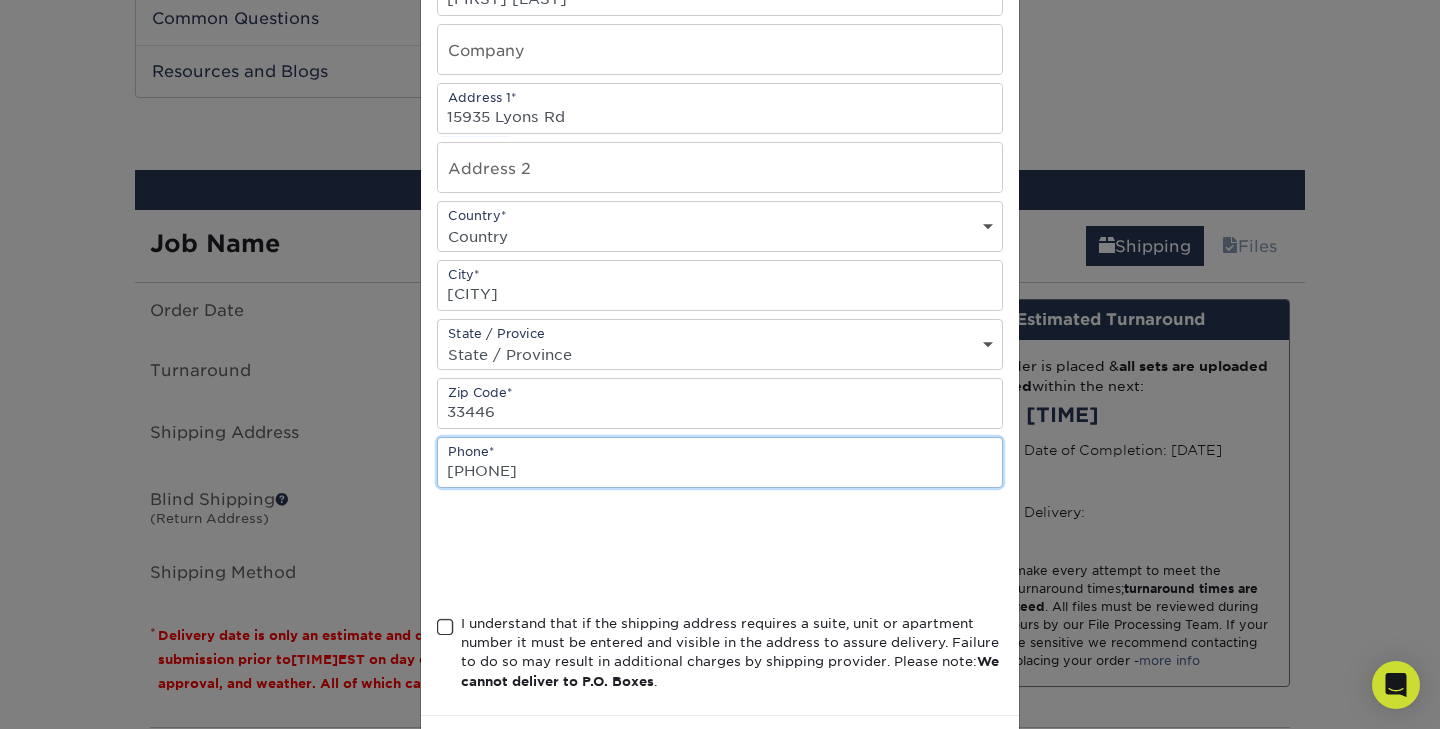 click on "[PHONE]" at bounding box center [720, 462] 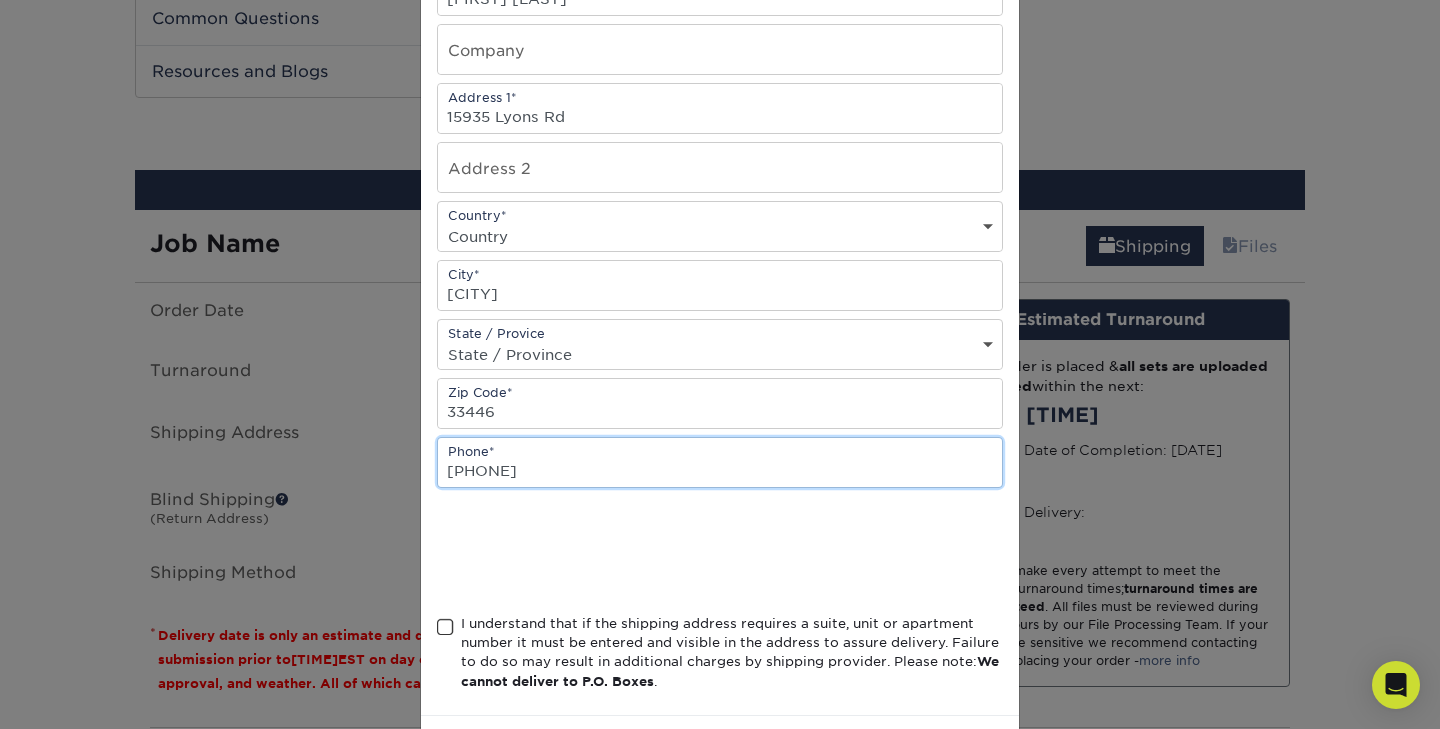type on "[PHONE]" 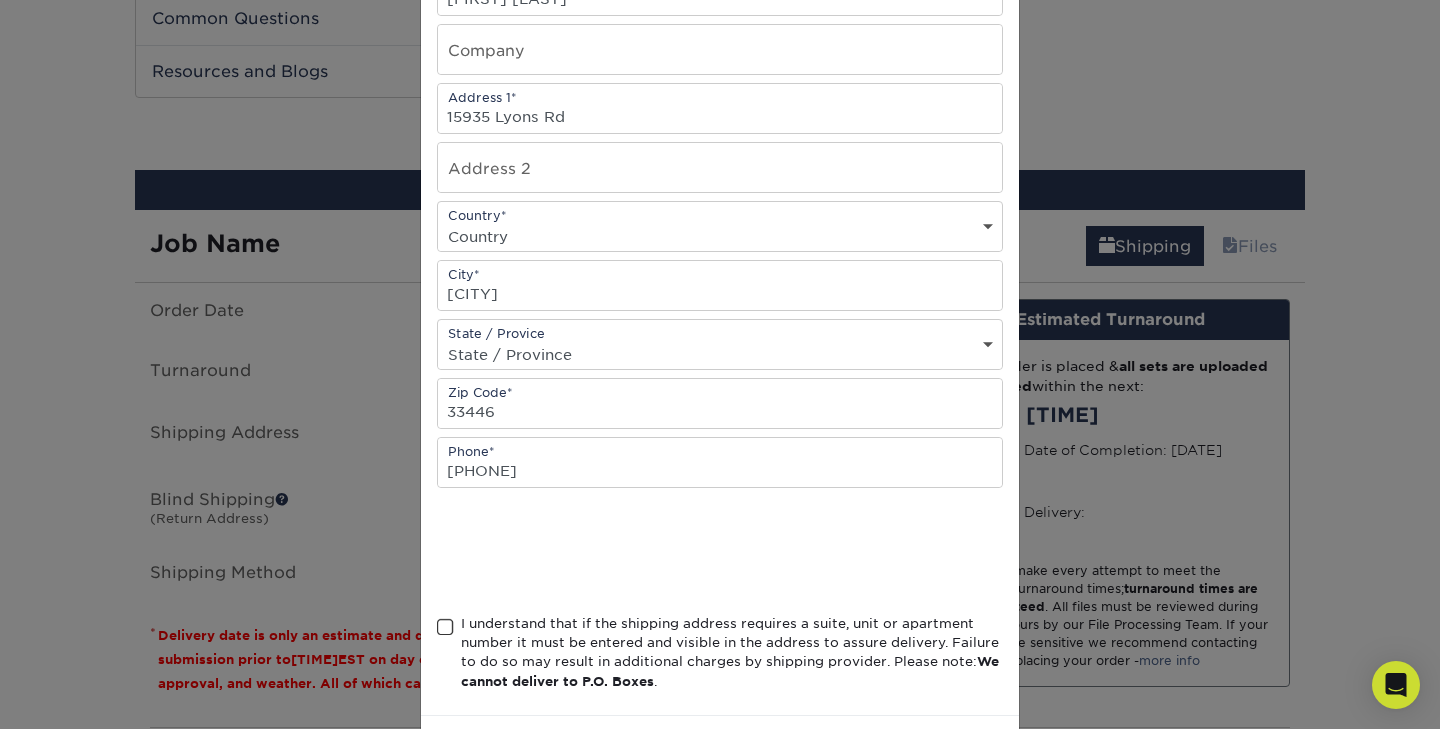 click at bounding box center (445, 627) 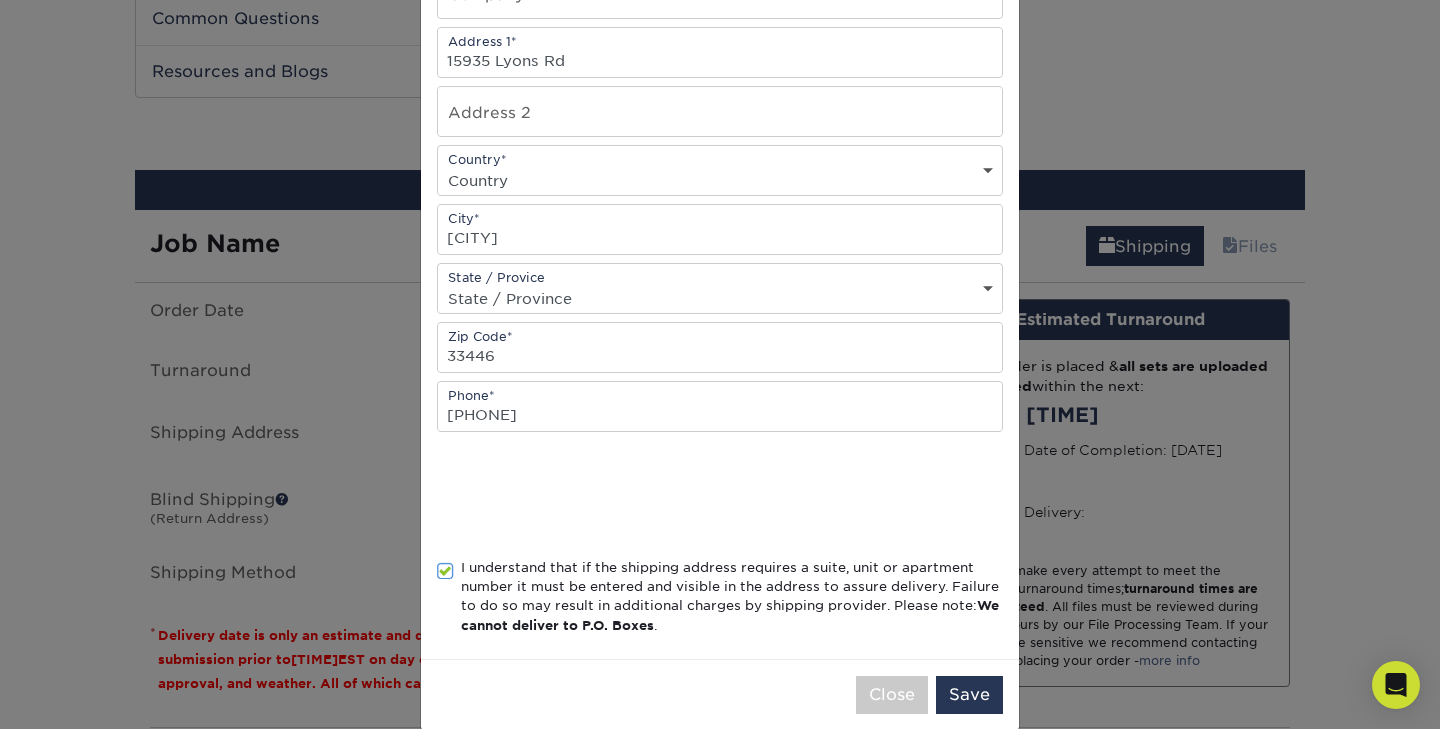 scroll, scrollTop: 358, scrollLeft: 0, axis: vertical 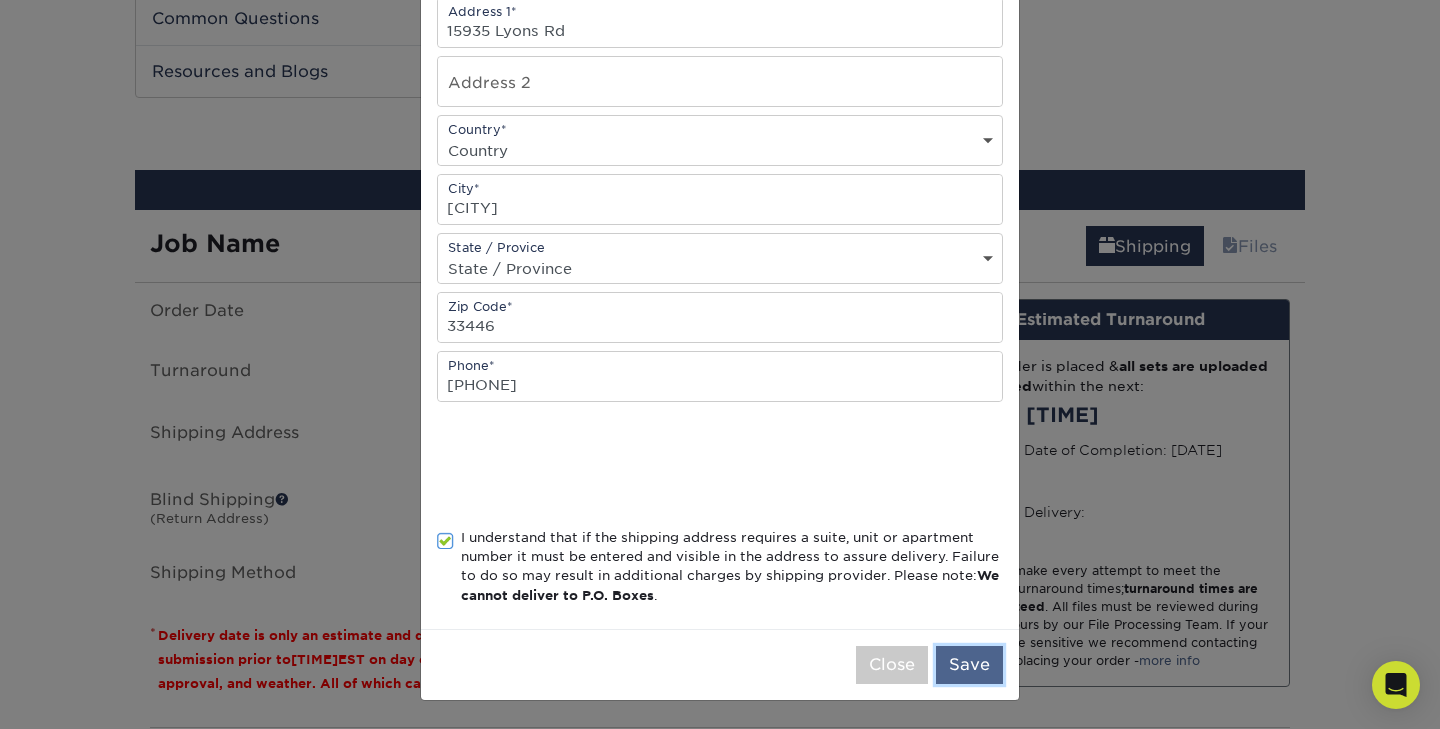click on "Save" at bounding box center (969, 665) 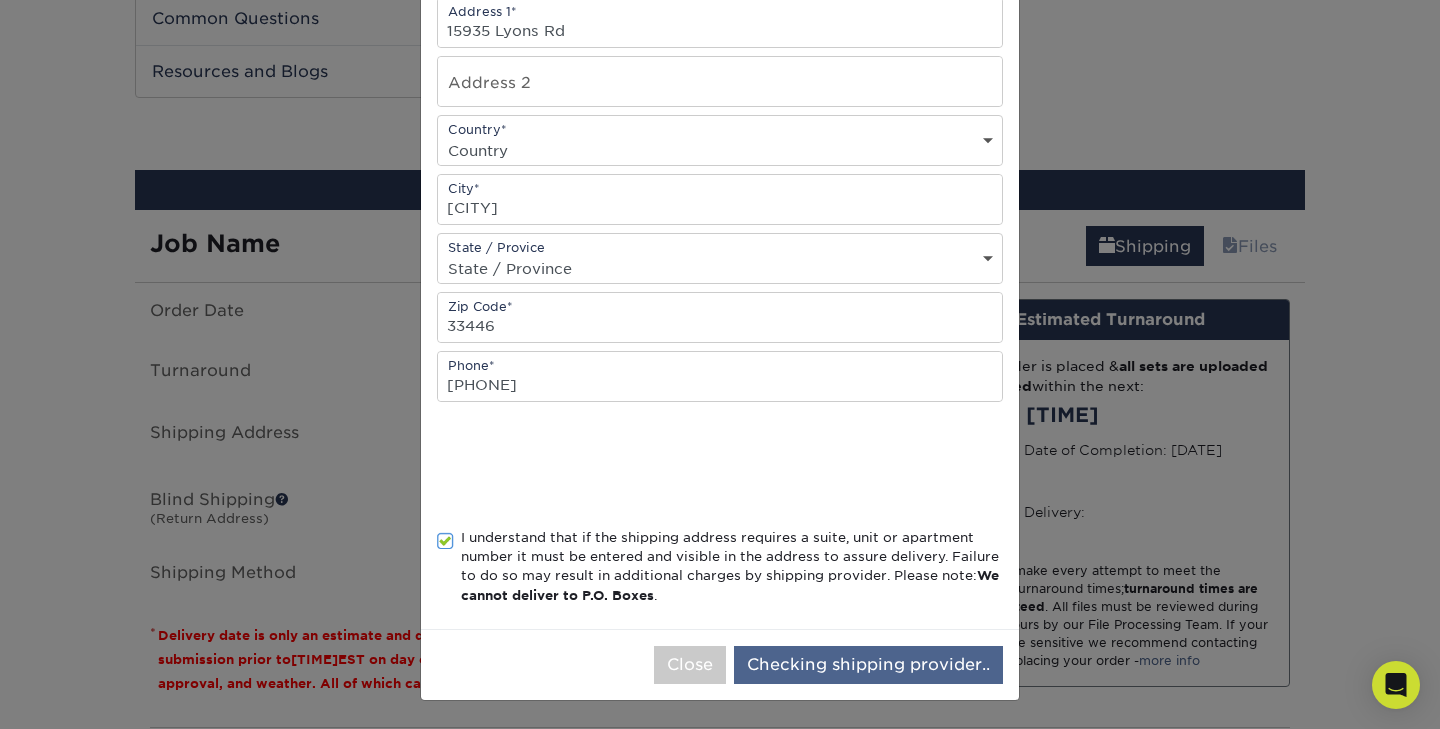 scroll, scrollTop: 0, scrollLeft: 0, axis: both 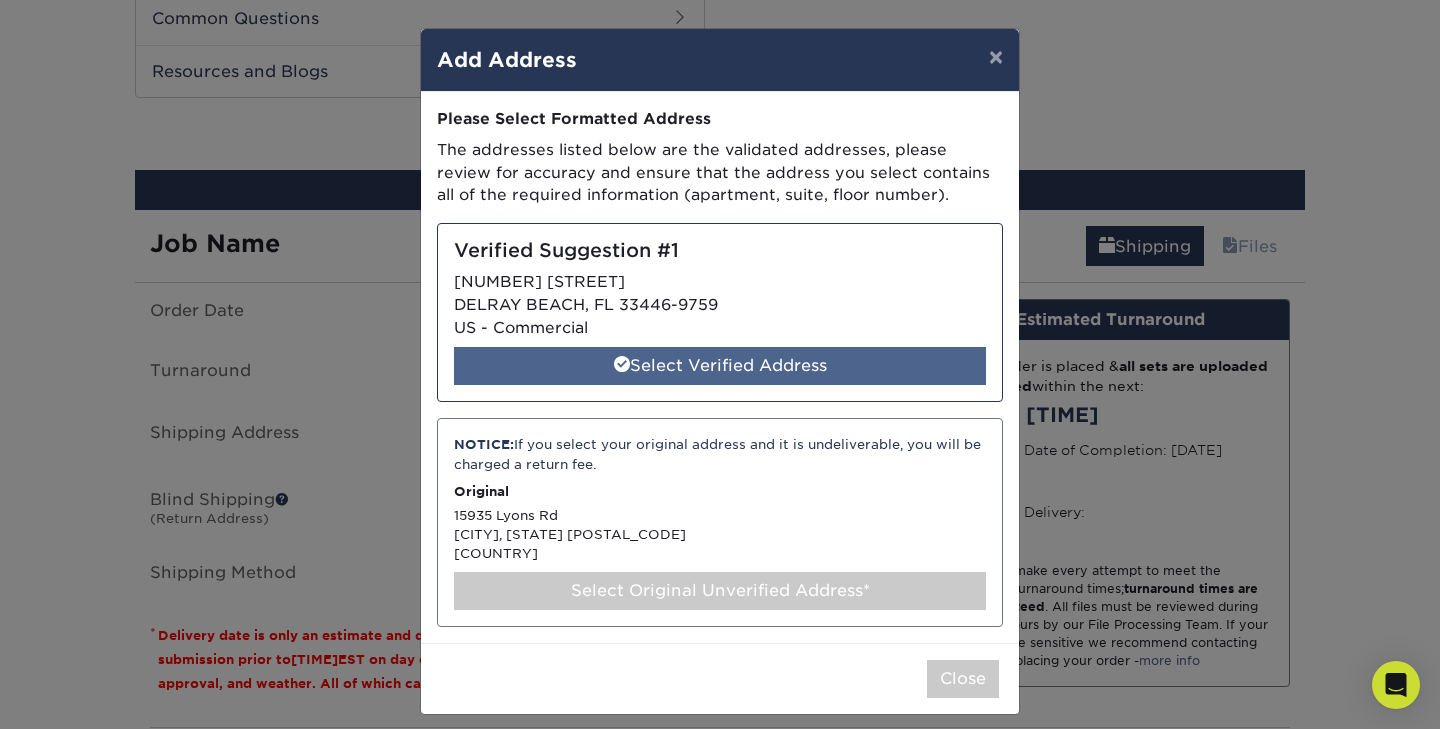click on "Select Verified Address" at bounding box center [720, 366] 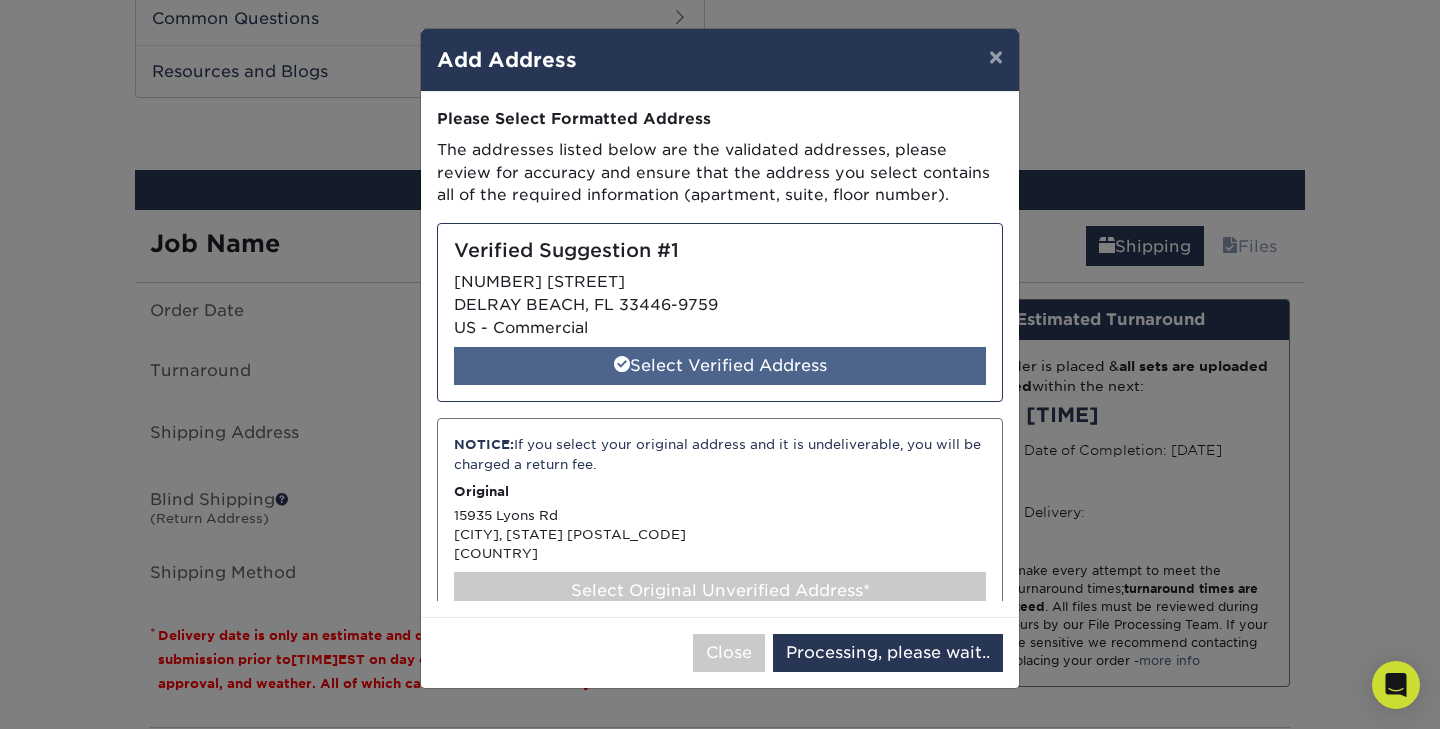 select on "284623" 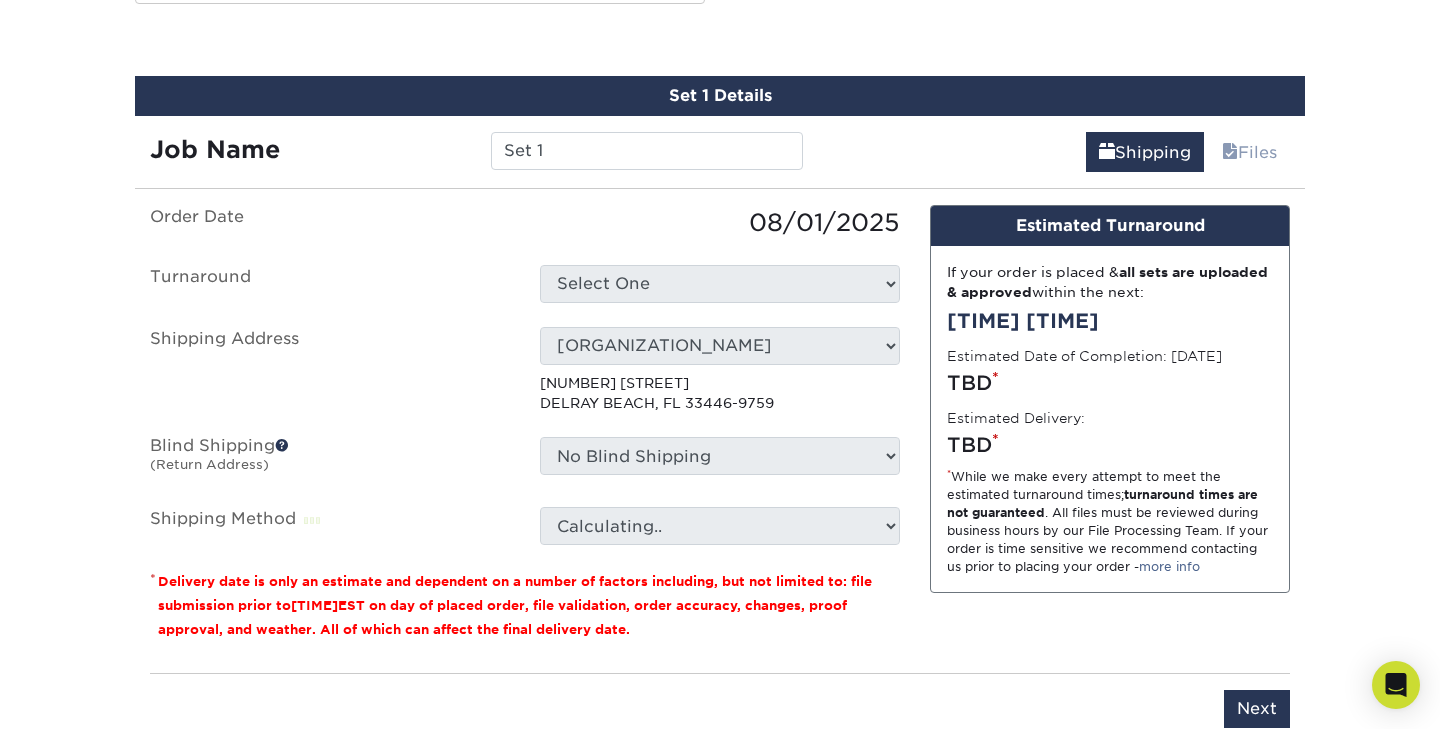 scroll, scrollTop: 1378, scrollLeft: 0, axis: vertical 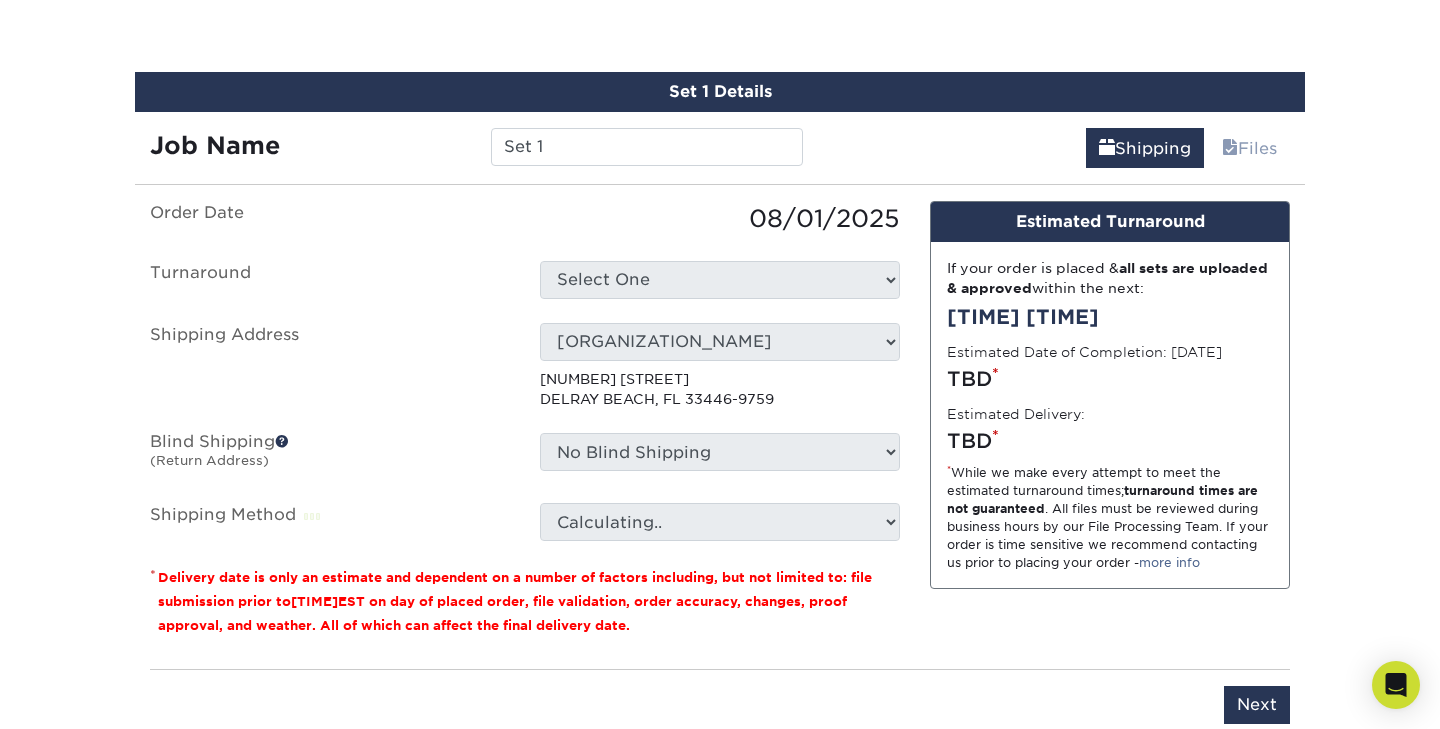 click on "No Blind Shipping
+ Add New Address" at bounding box center [720, 452] 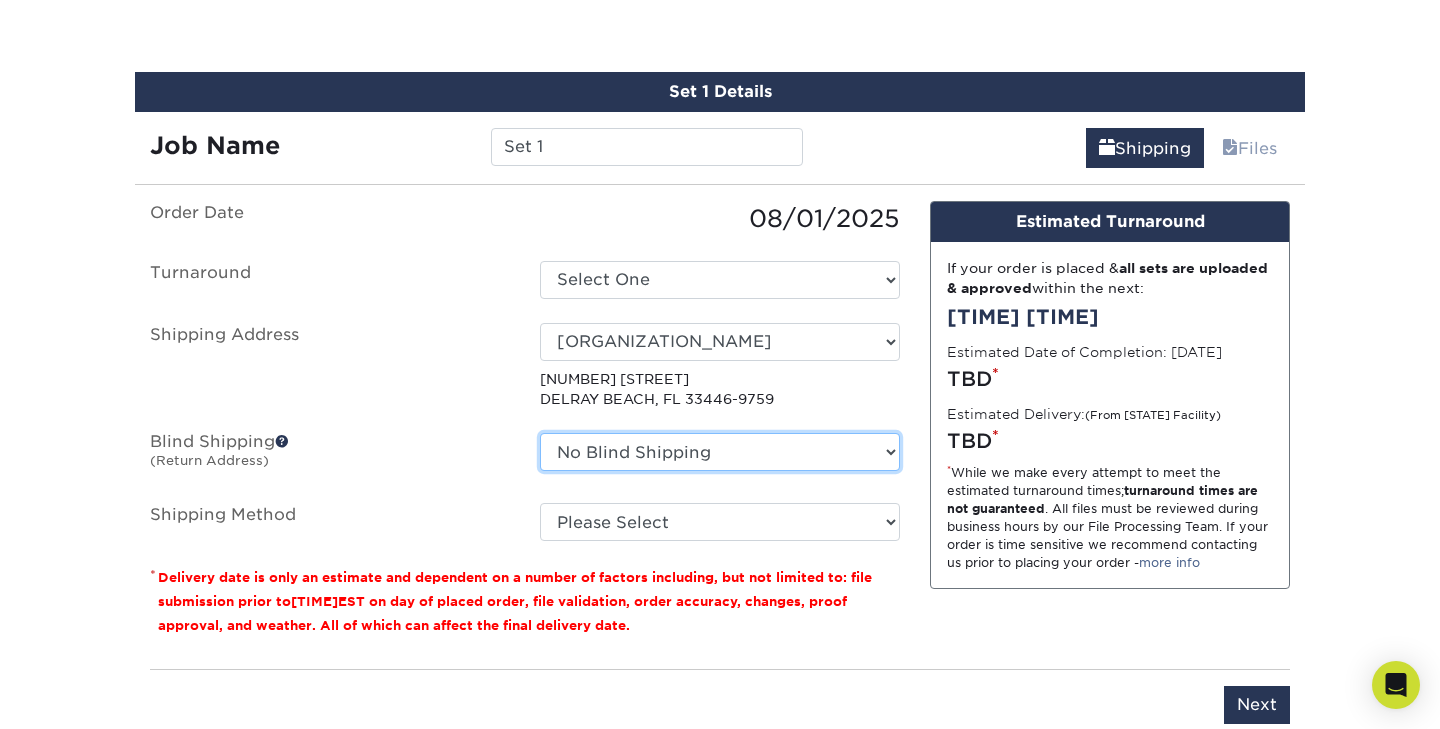 click on "No Blind Shipping
+ Add New Address" at bounding box center (720, 452) 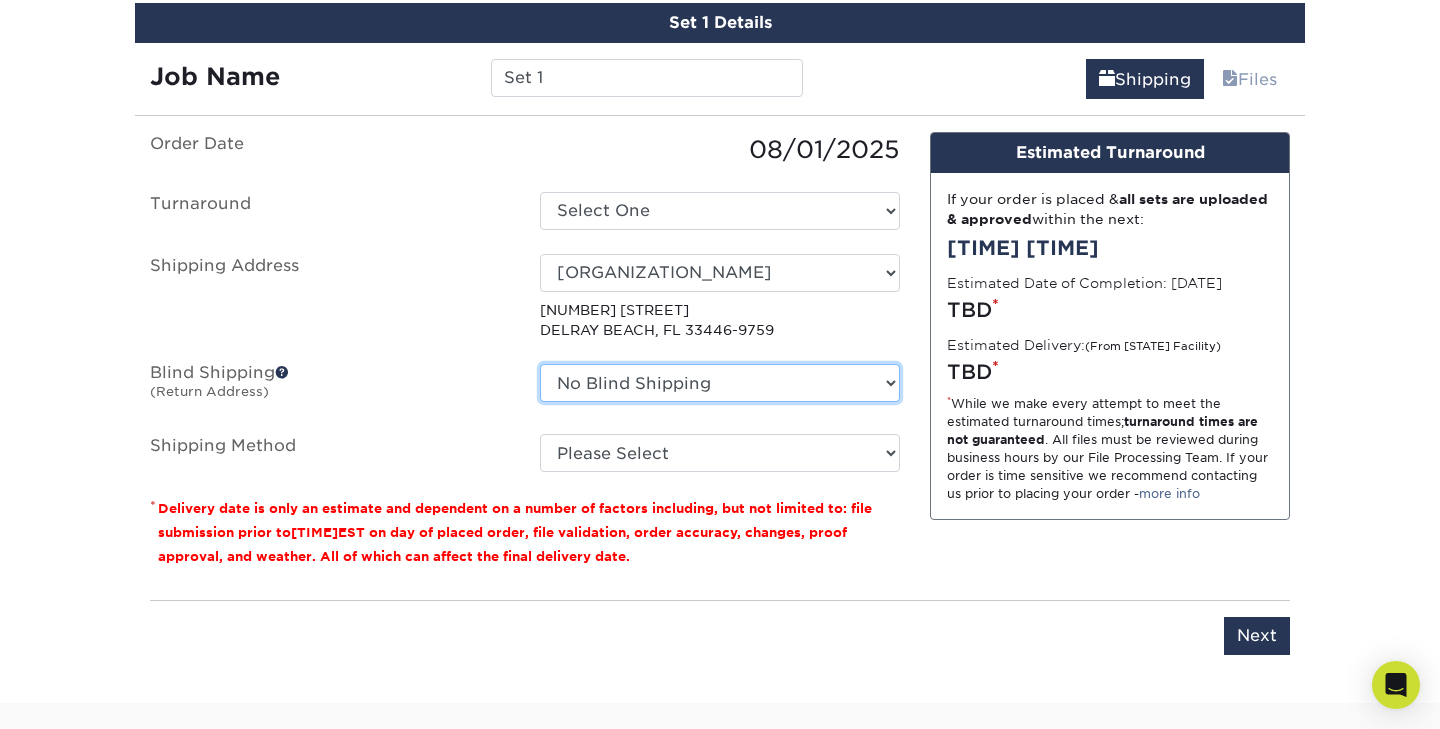 scroll, scrollTop: 1460, scrollLeft: 0, axis: vertical 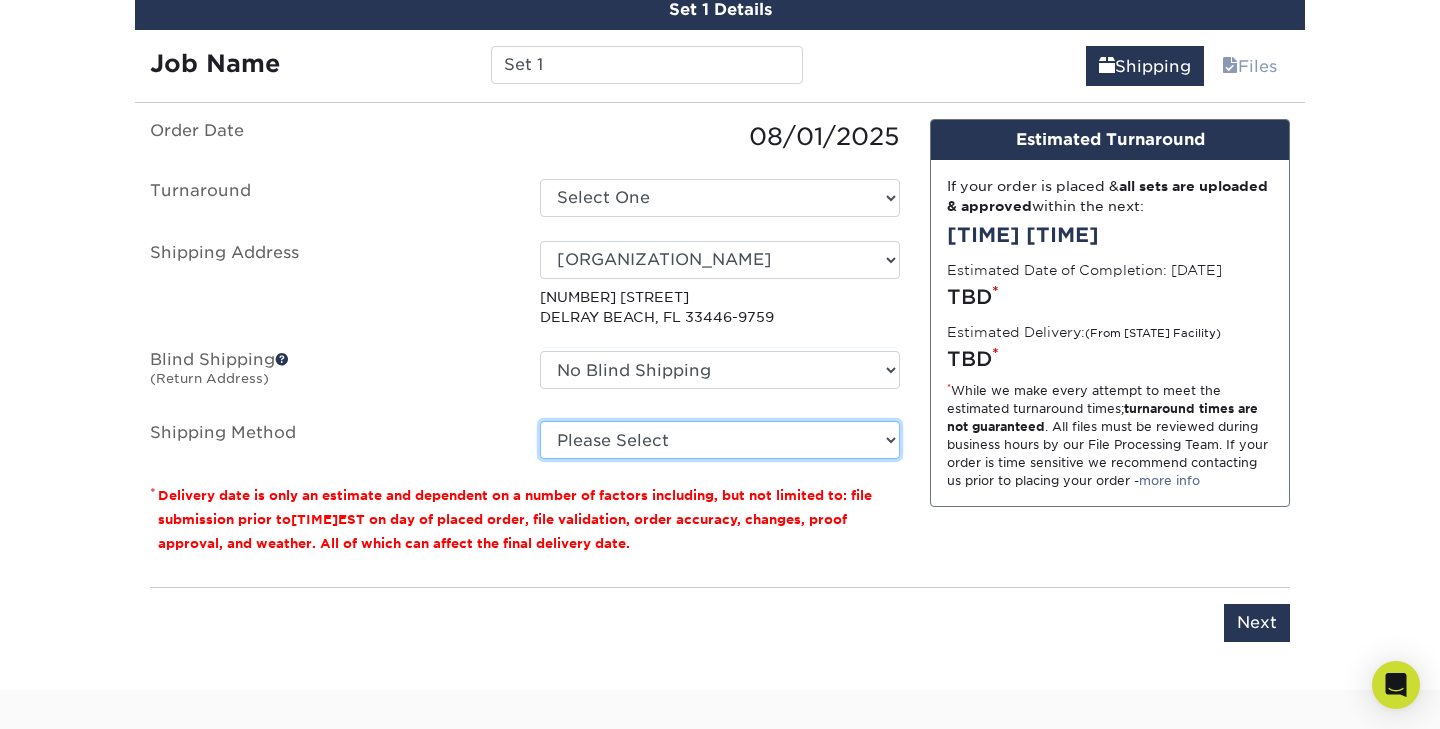 click on "Please Select Next Day Everywhere (+$11.20) Ground Shipping (+$14.96) 3 Day Shipping Service (+$15.38) 2 Day Air Shipping (+$15.85) Next Day Shipping by 5pm (+$20.20) Next Day Shipping by 12 noon (+$21.81) Next Day Air Early A.M. (+$126.95)" at bounding box center [720, 440] 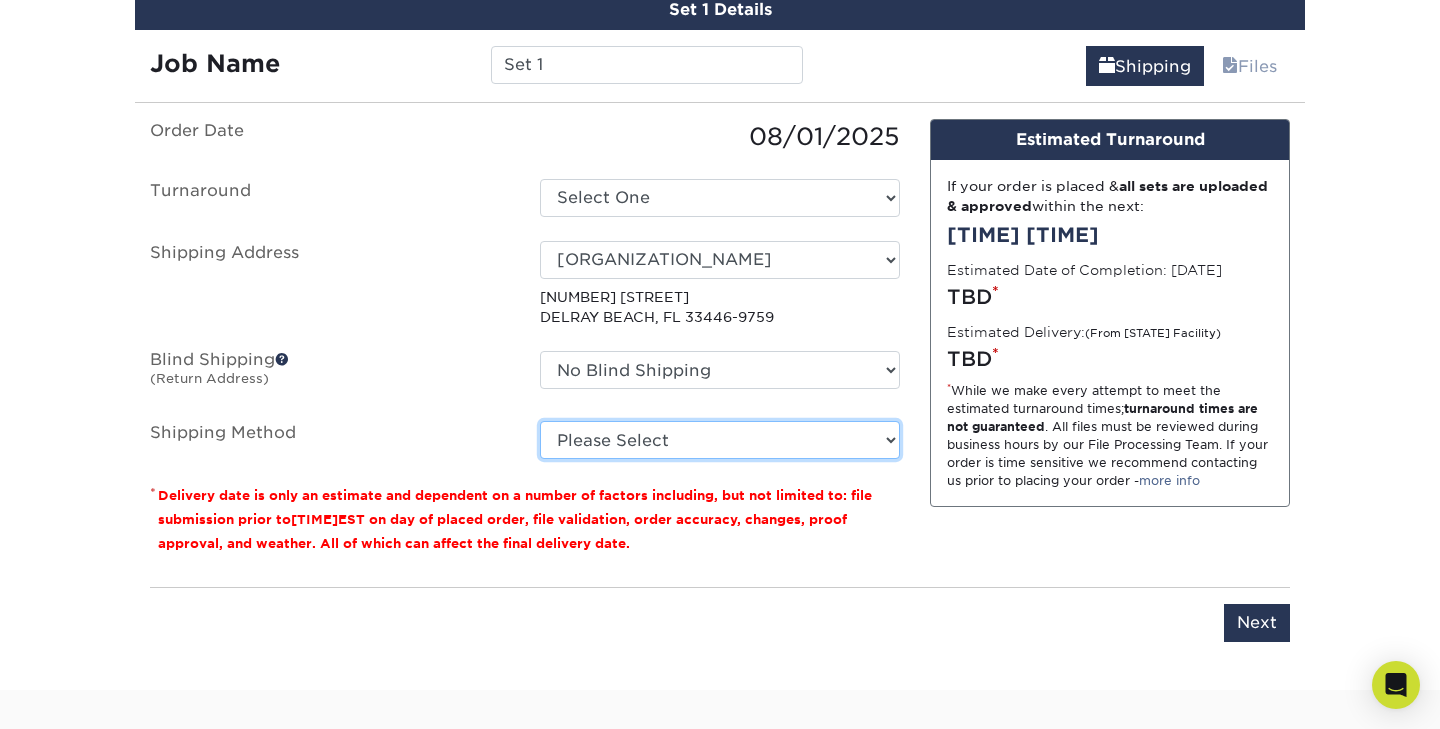 click on "Please Select Next Day Everywhere (+$11.20) Ground Shipping (+$14.96) 3 Day Shipping Service (+$15.38) 2 Day Air Shipping (+$15.85) Next Day Shipping by 5pm (+$20.20) Next Day Shipping by 12 noon (+$21.81) Next Day Air Early A.M. (+$126.95)" at bounding box center [720, 440] 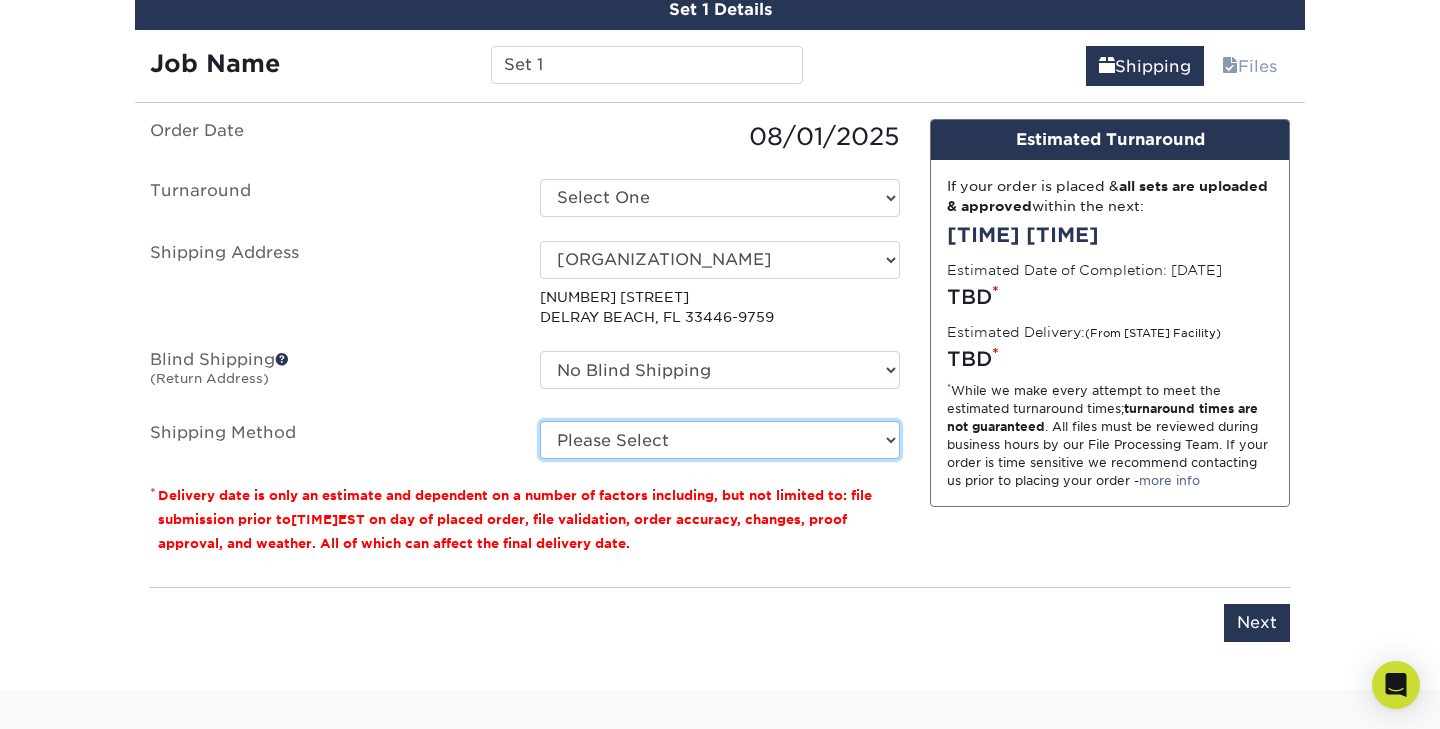 select on "NEXTDAYEVERYWHERE" 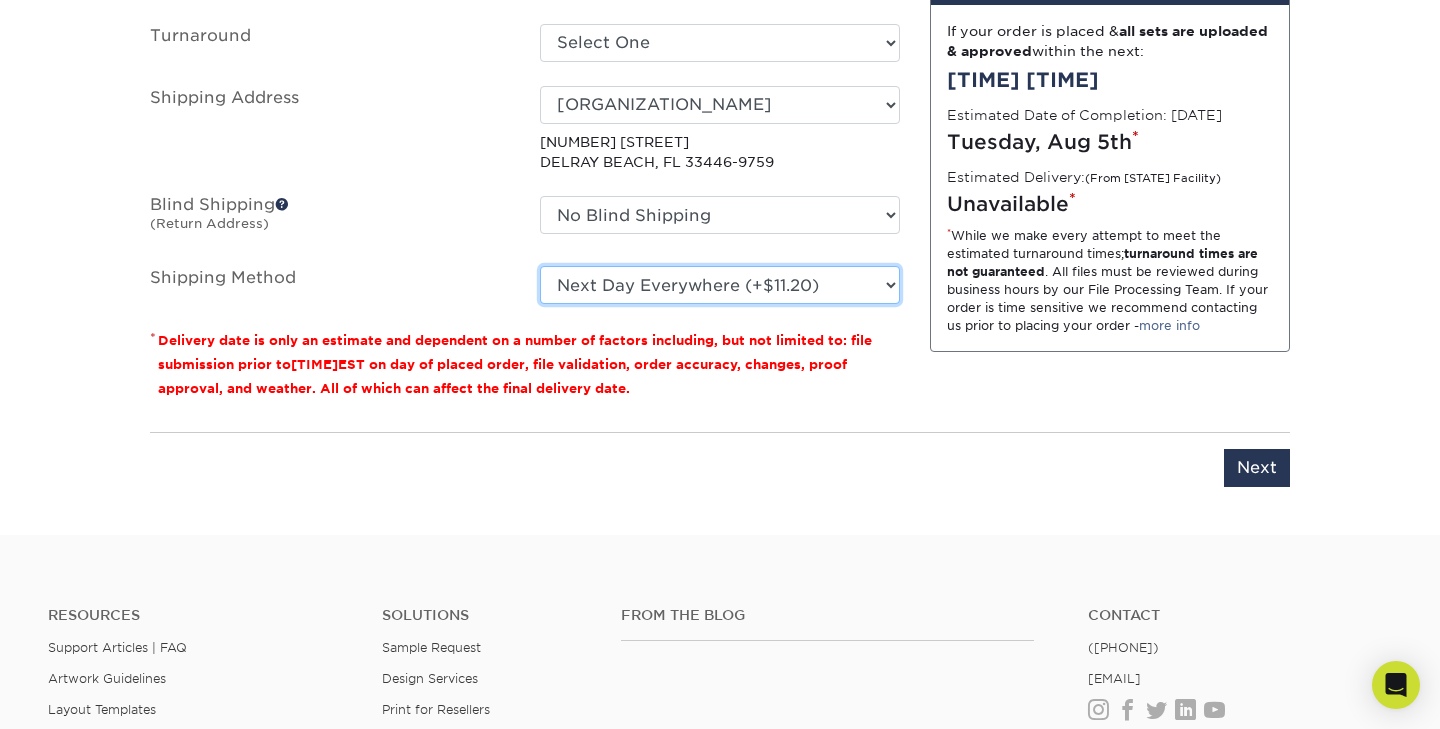 scroll, scrollTop: 1621, scrollLeft: 0, axis: vertical 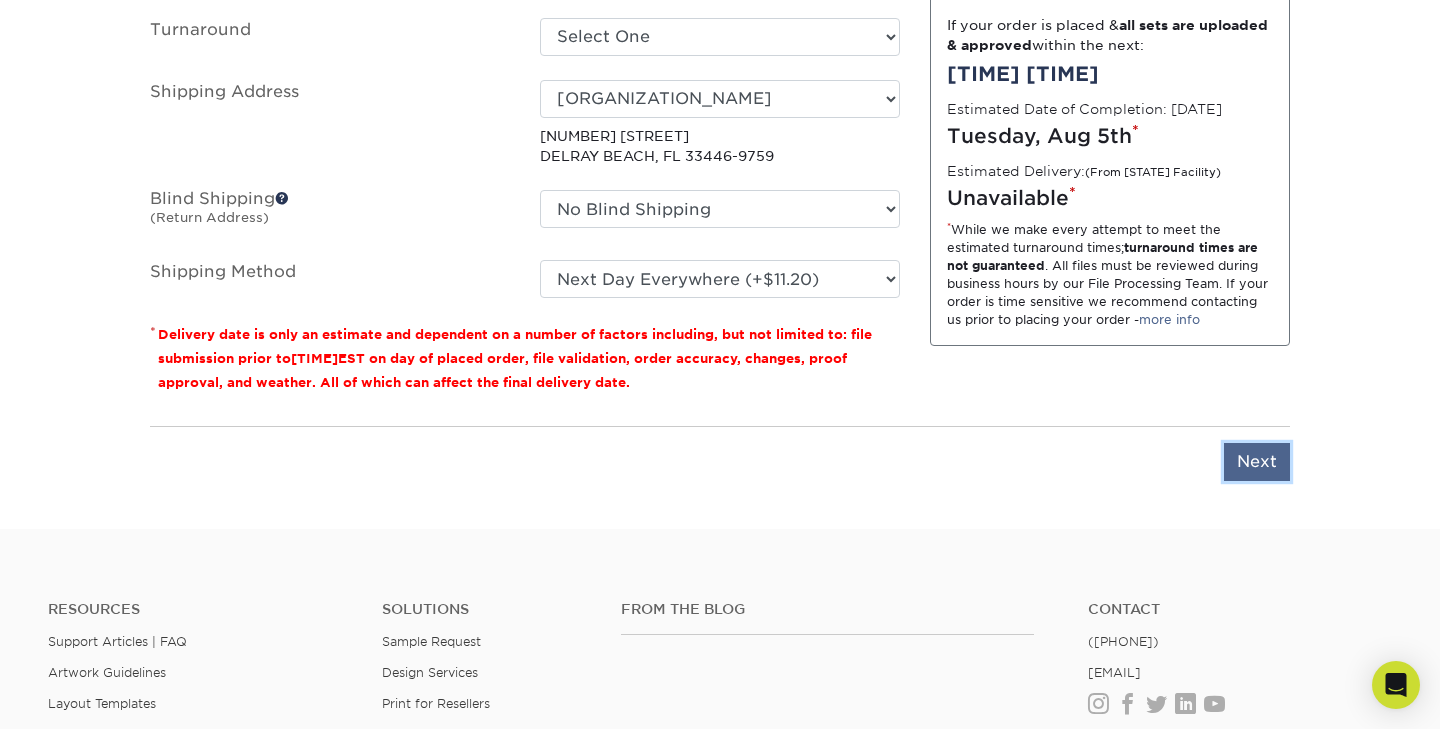 click on "Next" at bounding box center (1257, 462) 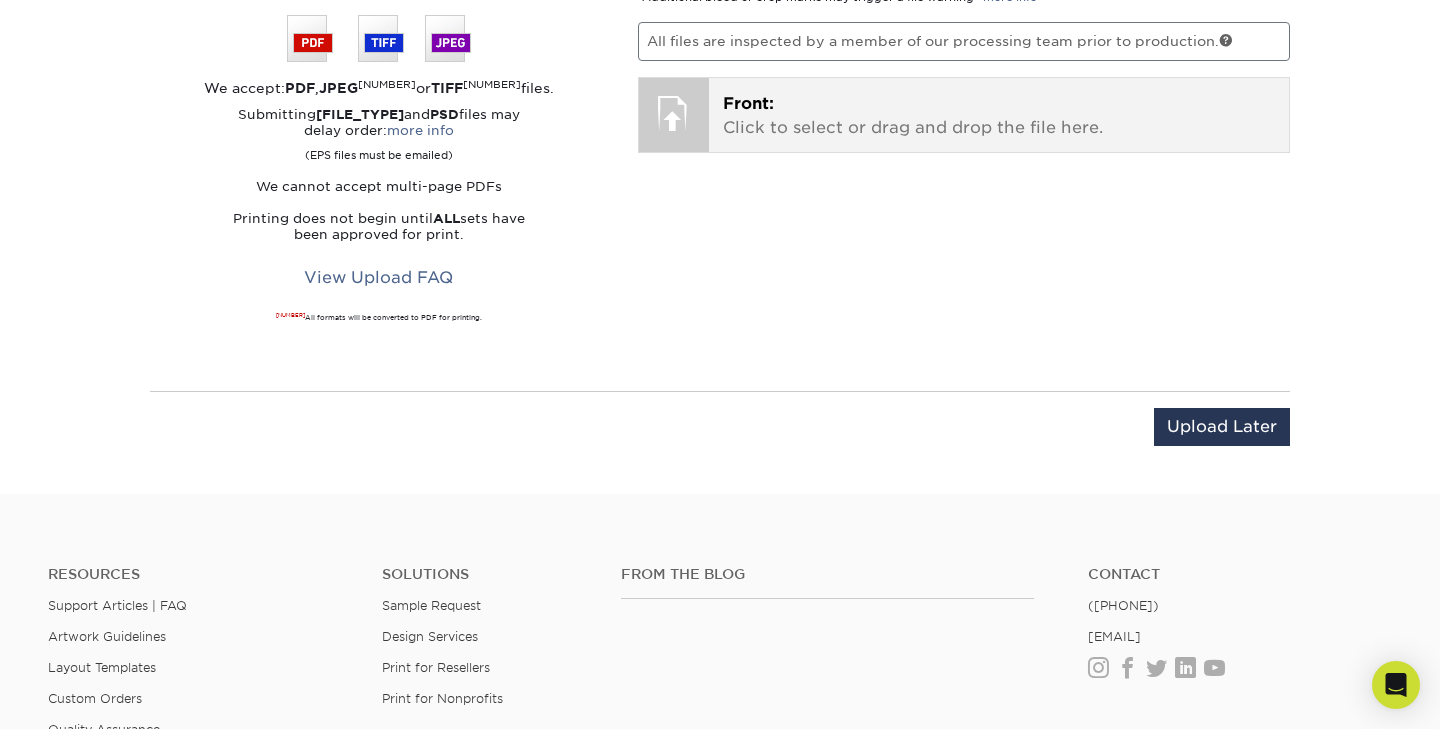 click on "Front: Click to select or drag and drop the file here." at bounding box center (999, 116) 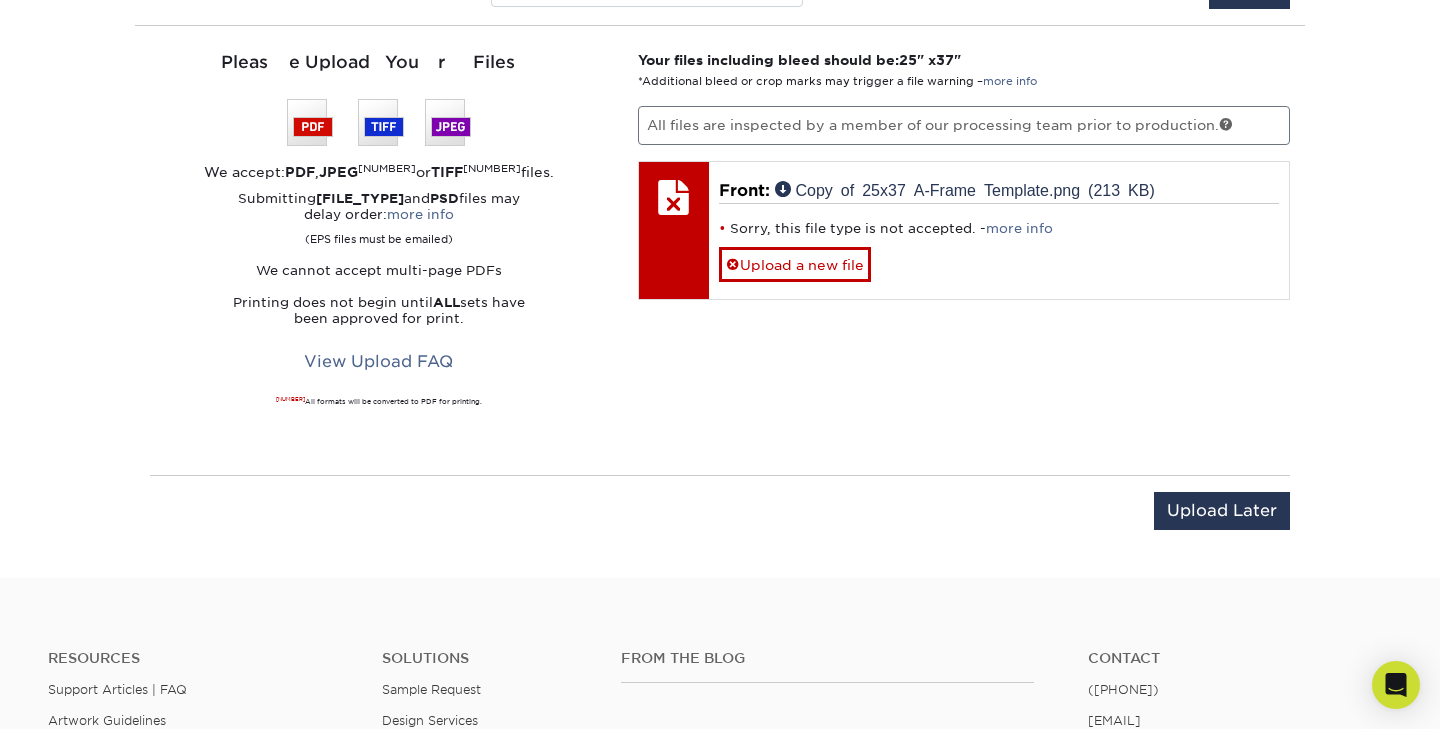 scroll, scrollTop: 1535, scrollLeft: 0, axis: vertical 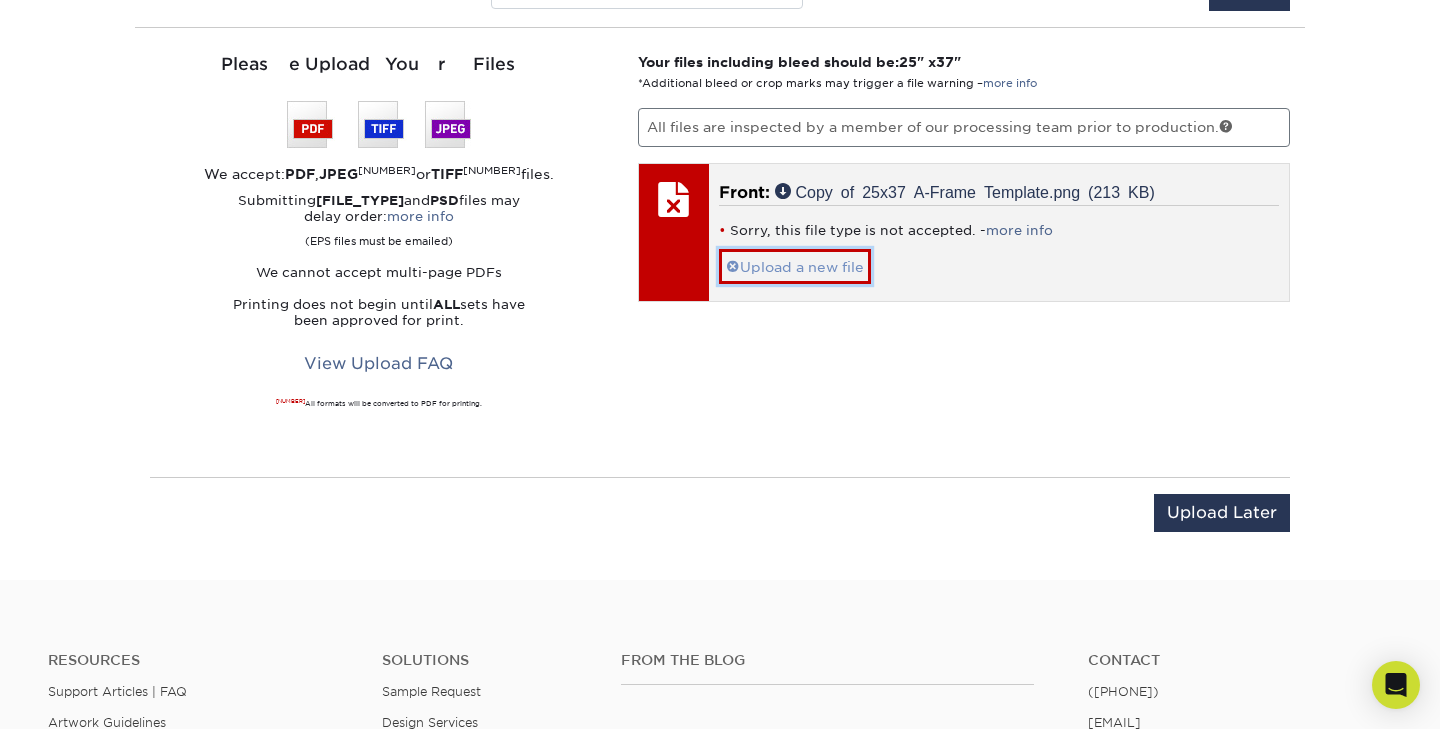 click on "Upload a new file" at bounding box center [795, 266] 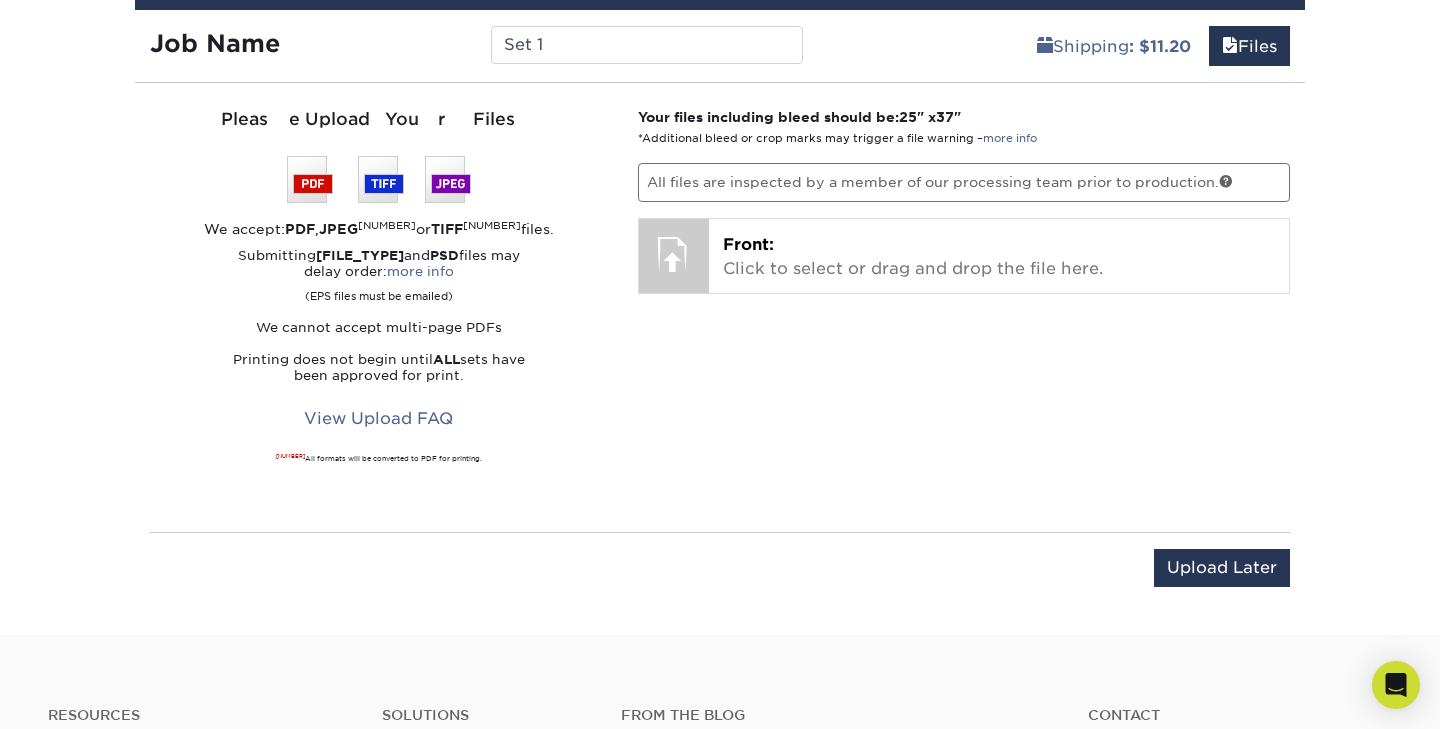 scroll, scrollTop: 1475, scrollLeft: 0, axis: vertical 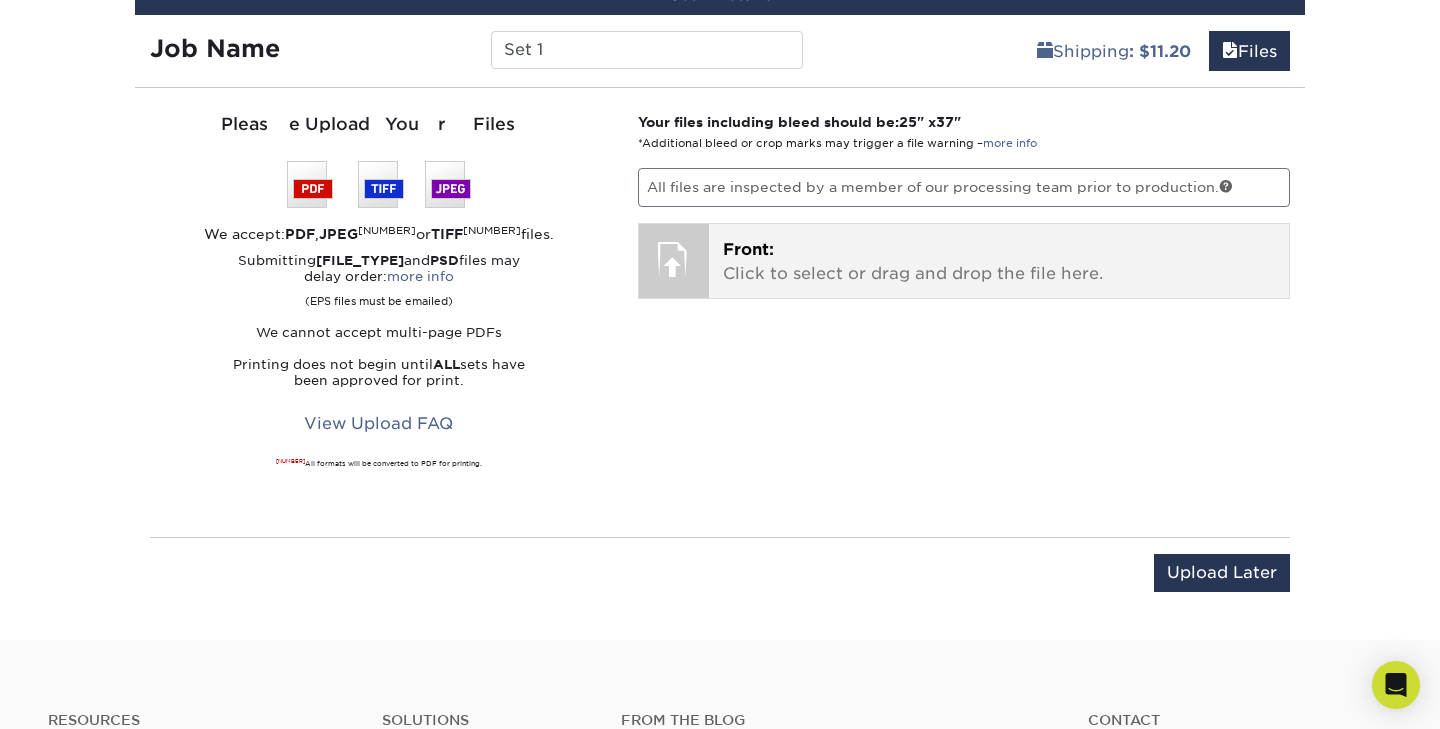 click on "Front: Click to select or drag and drop the file here." at bounding box center [999, 262] 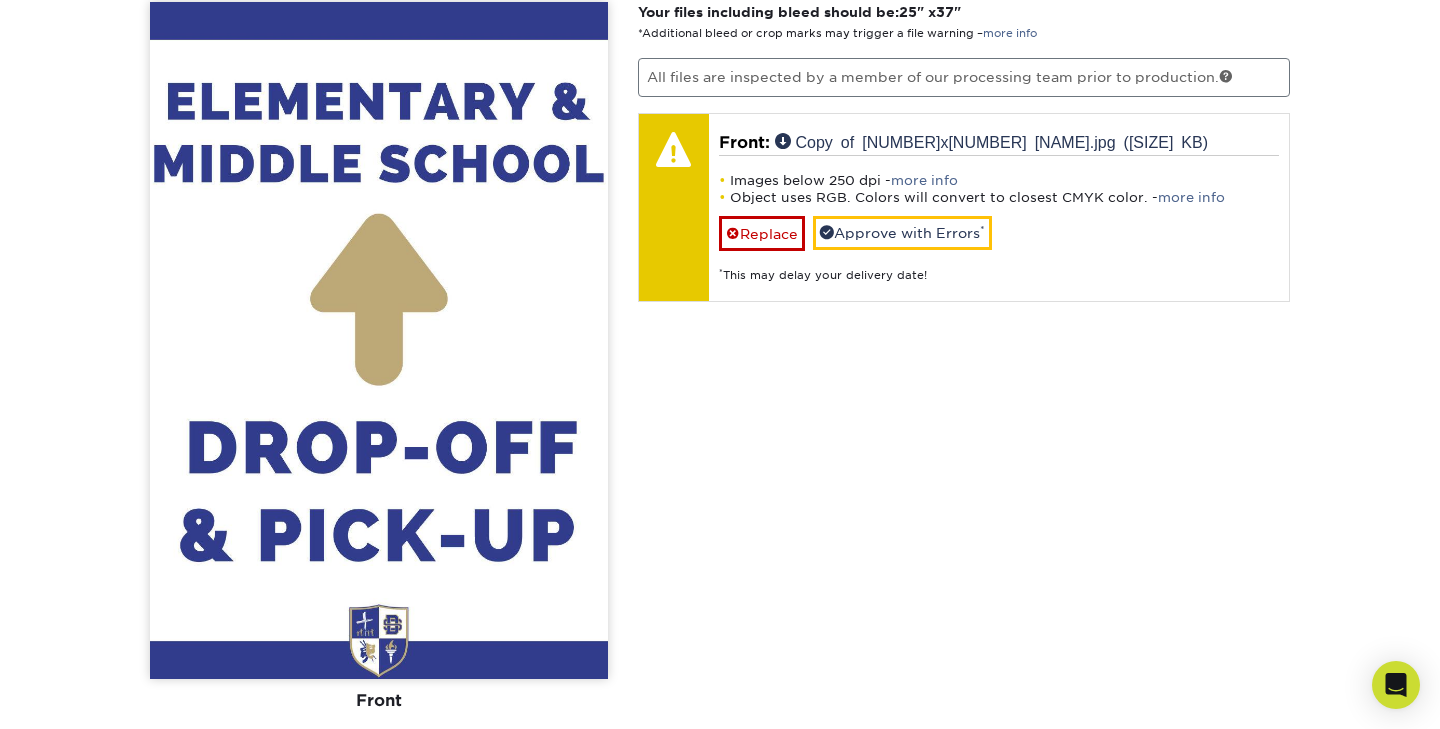scroll, scrollTop: 1574, scrollLeft: 0, axis: vertical 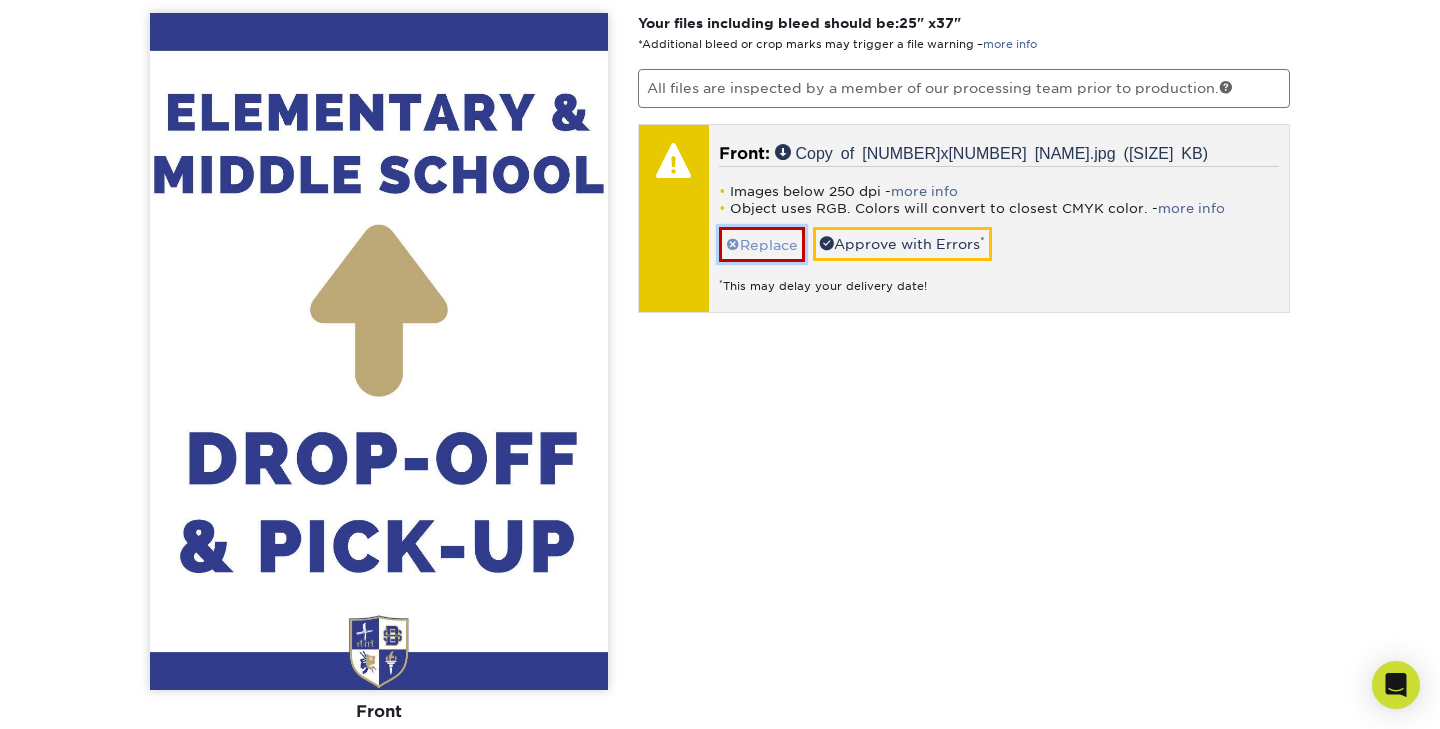 click on "Replace" at bounding box center [762, 244] 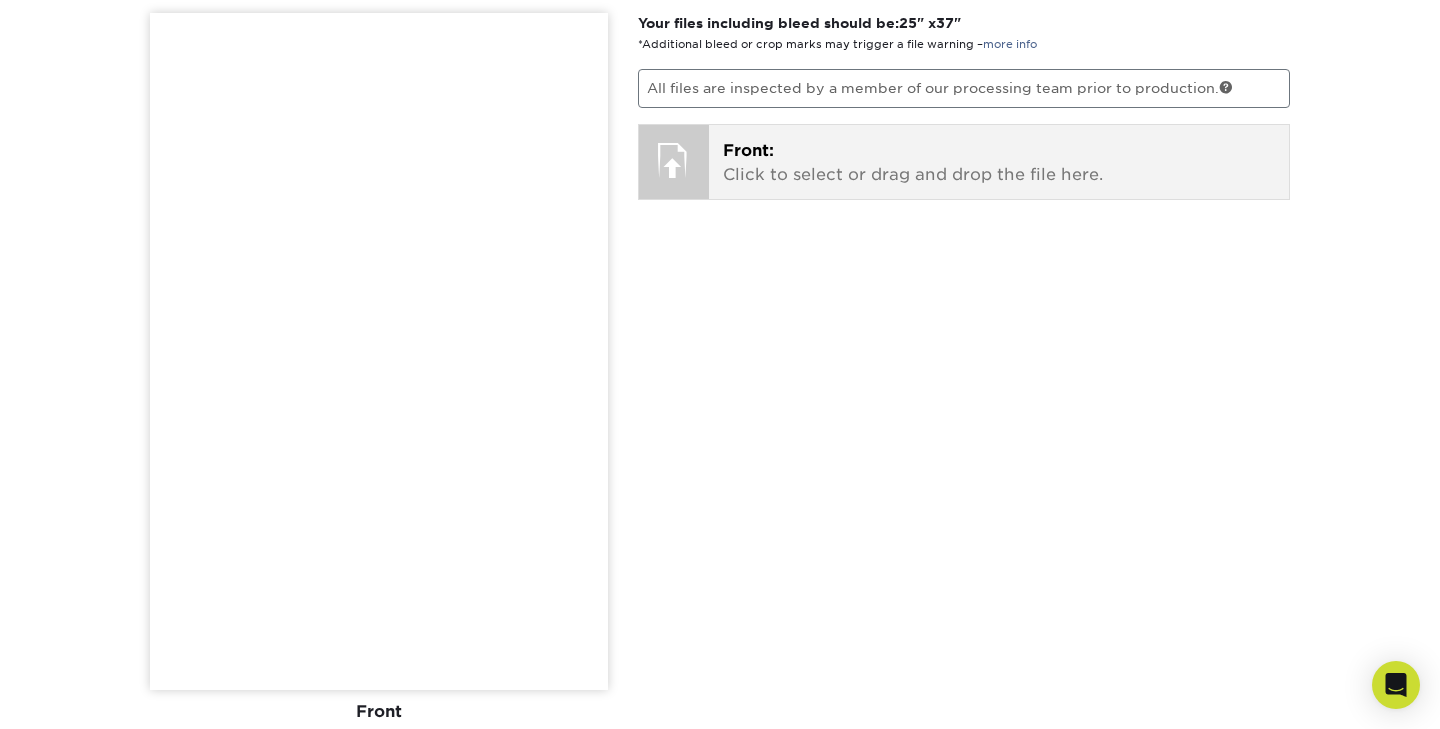 click on "Front: Click to select or drag and drop the file here." at bounding box center (999, 163) 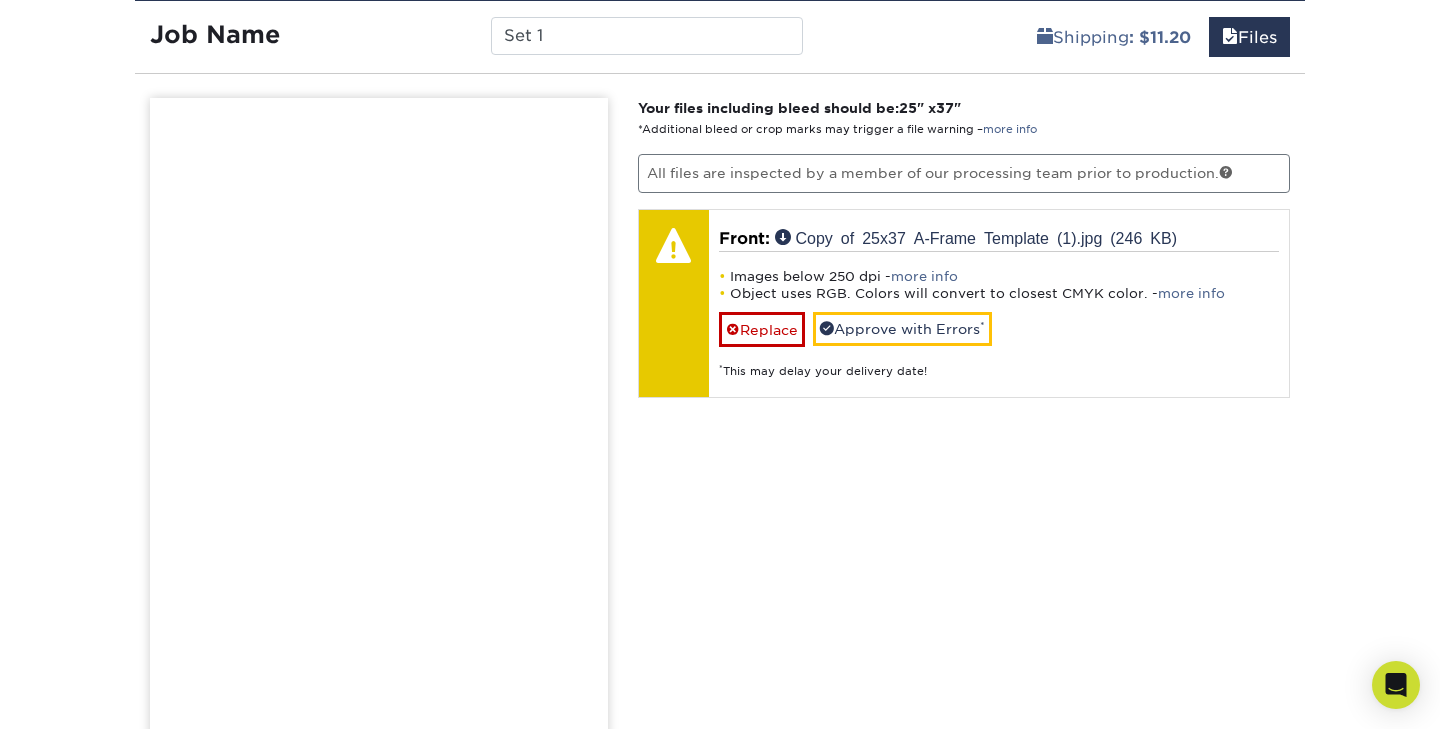 scroll, scrollTop: 1486, scrollLeft: 0, axis: vertical 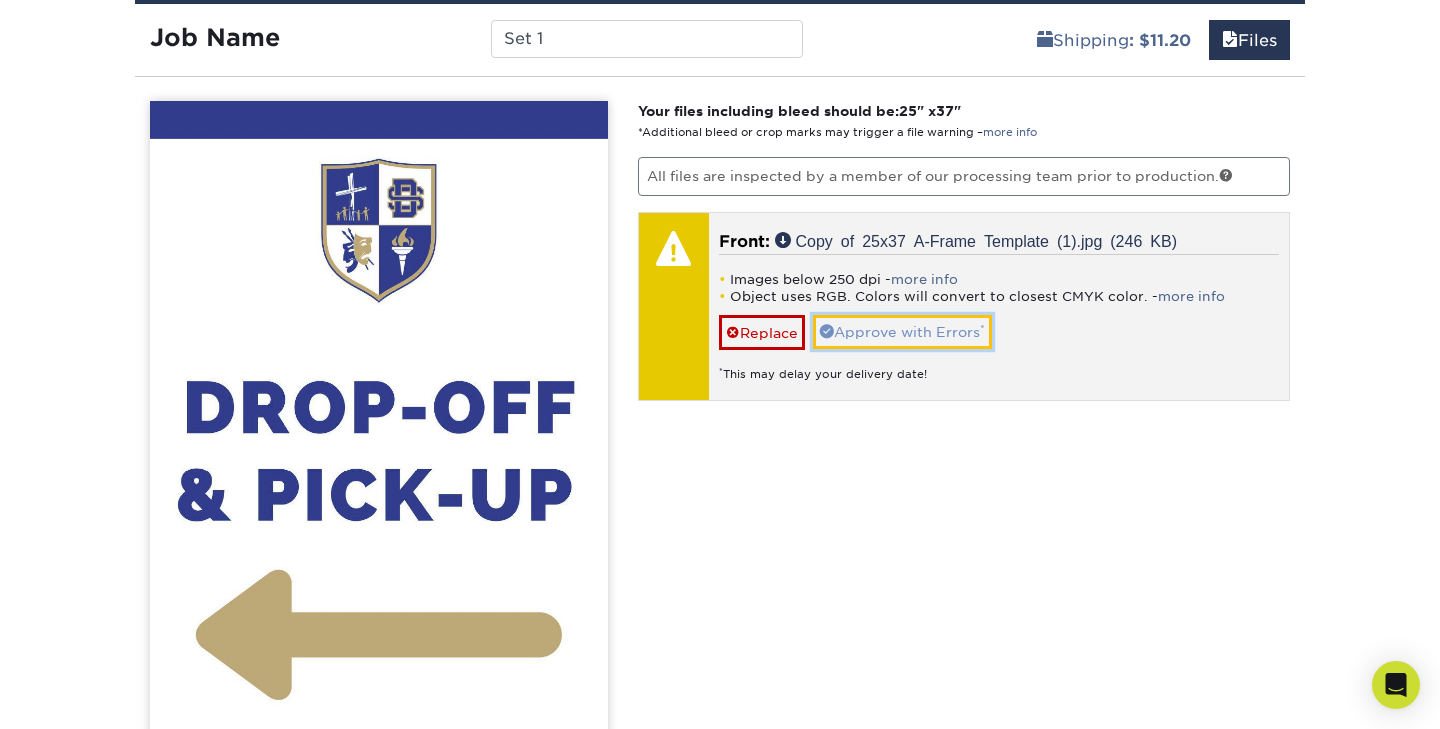 click on "Approve with Errors *" at bounding box center (902, 332) 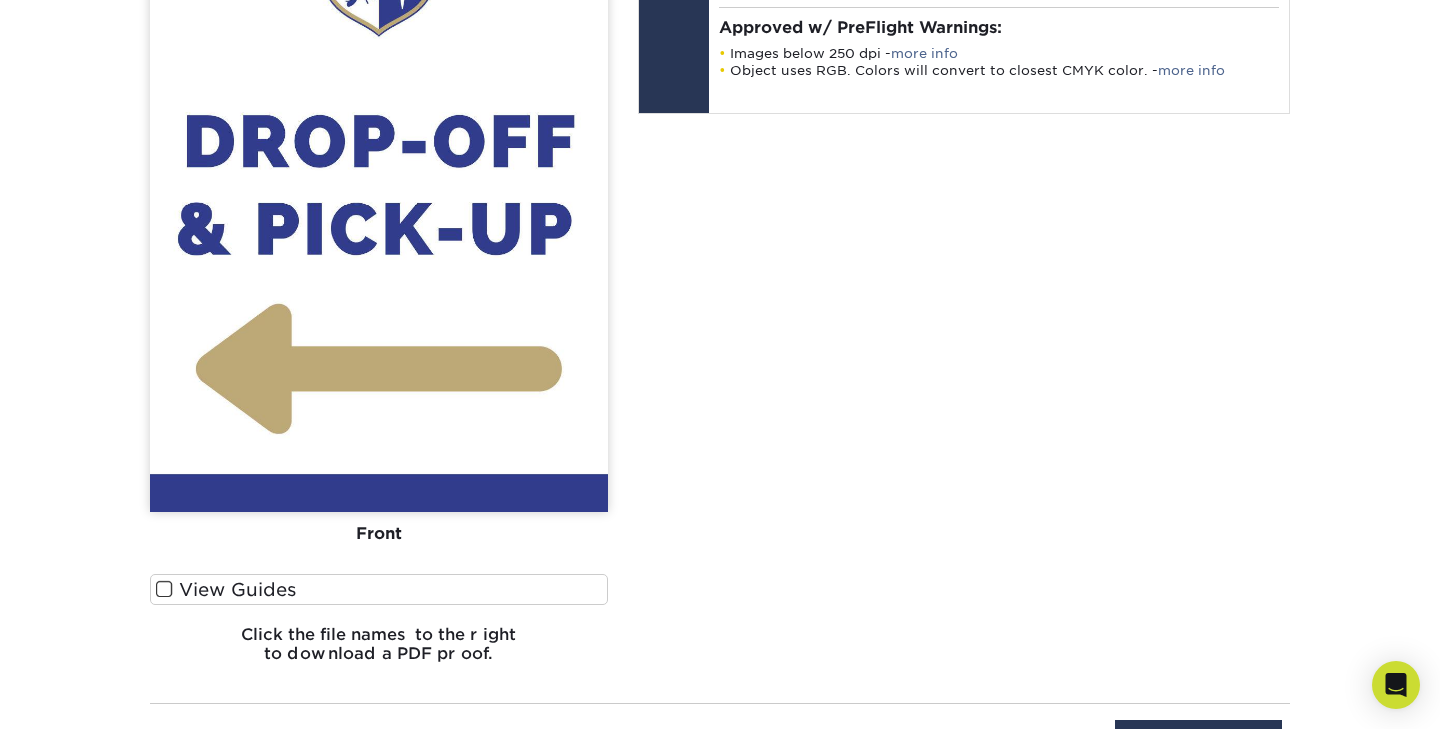 scroll, scrollTop: 2087, scrollLeft: 0, axis: vertical 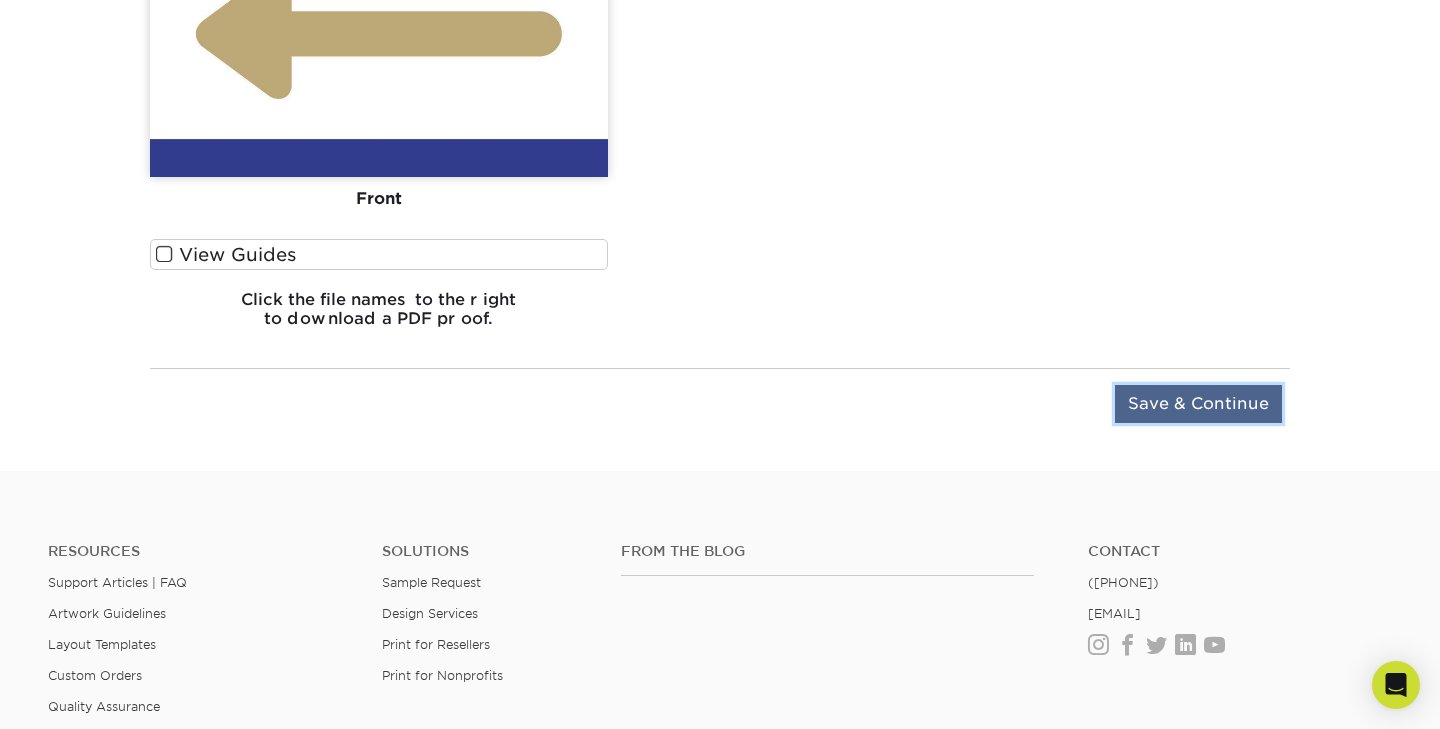 click on "Save & Continue" at bounding box center [1198, 404] 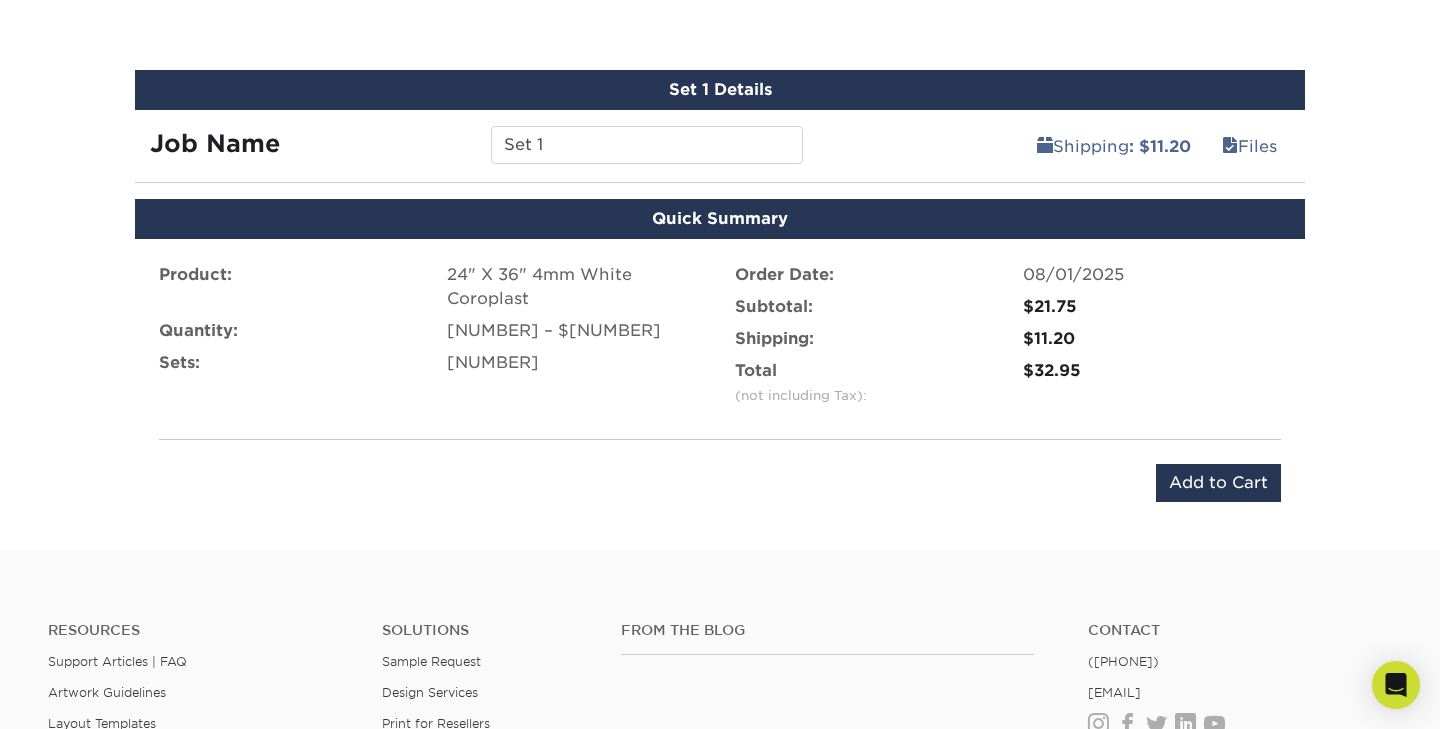 scroll, scrollTop: 1381, scrollLeft: 0, axis: vertical 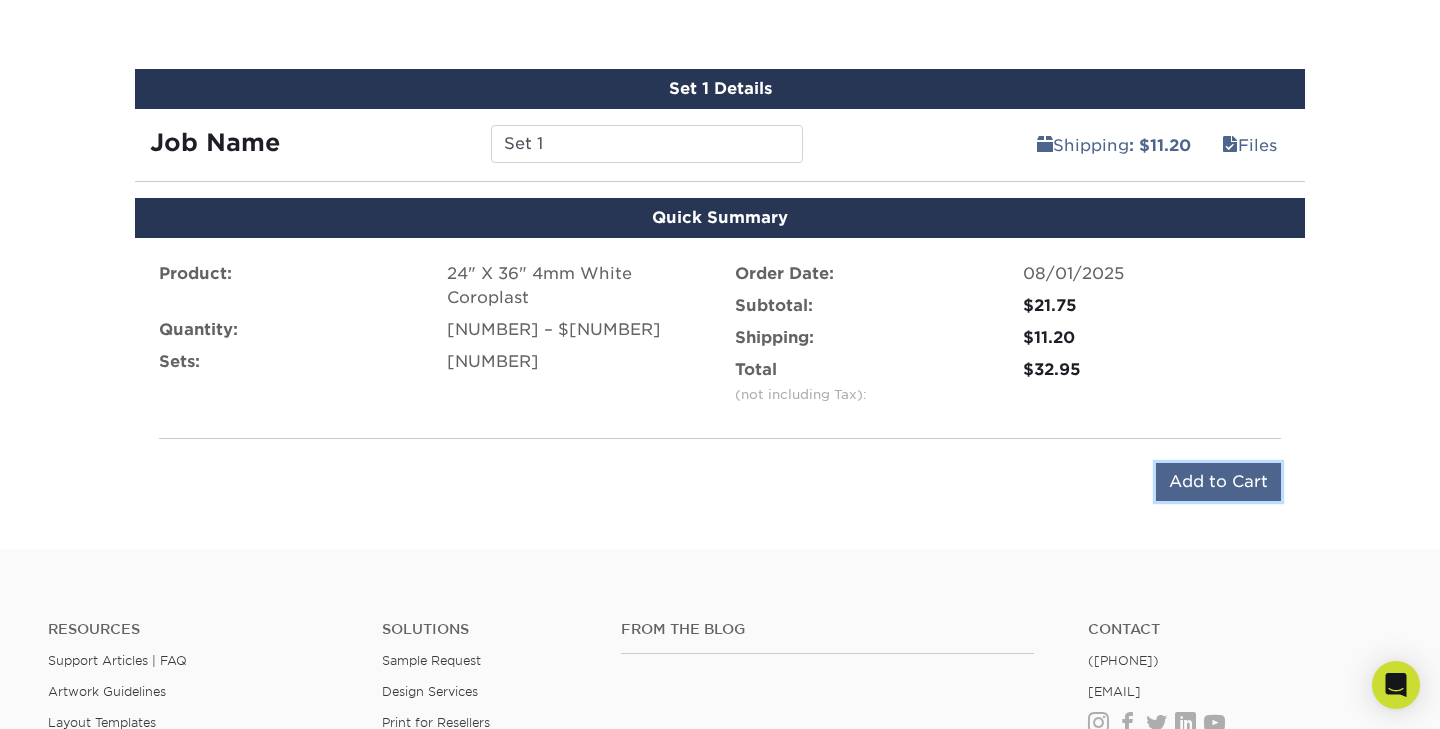 click on "Add to Cart" at bounding box center (1218, 482) 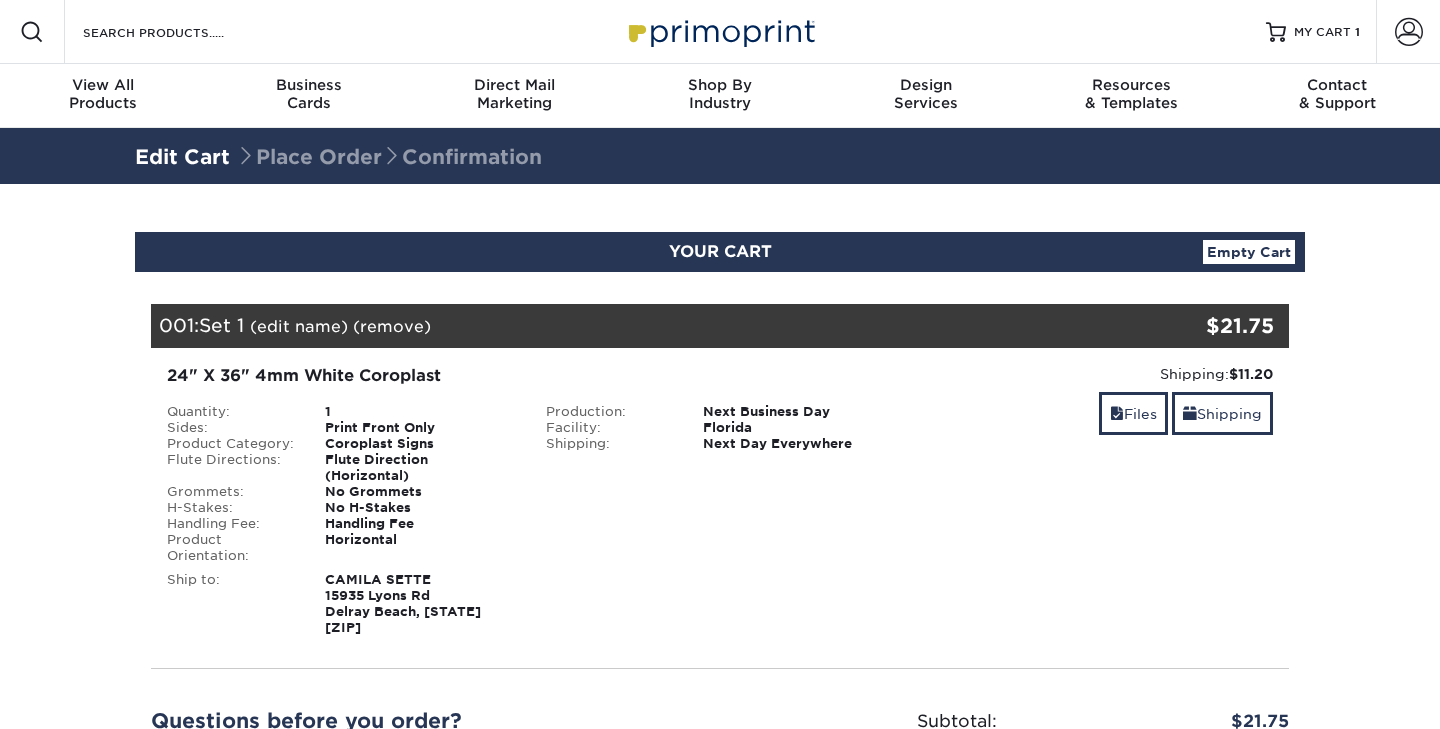 scroll, scrollTop: 0, scrollLeft: 0, axis: both 